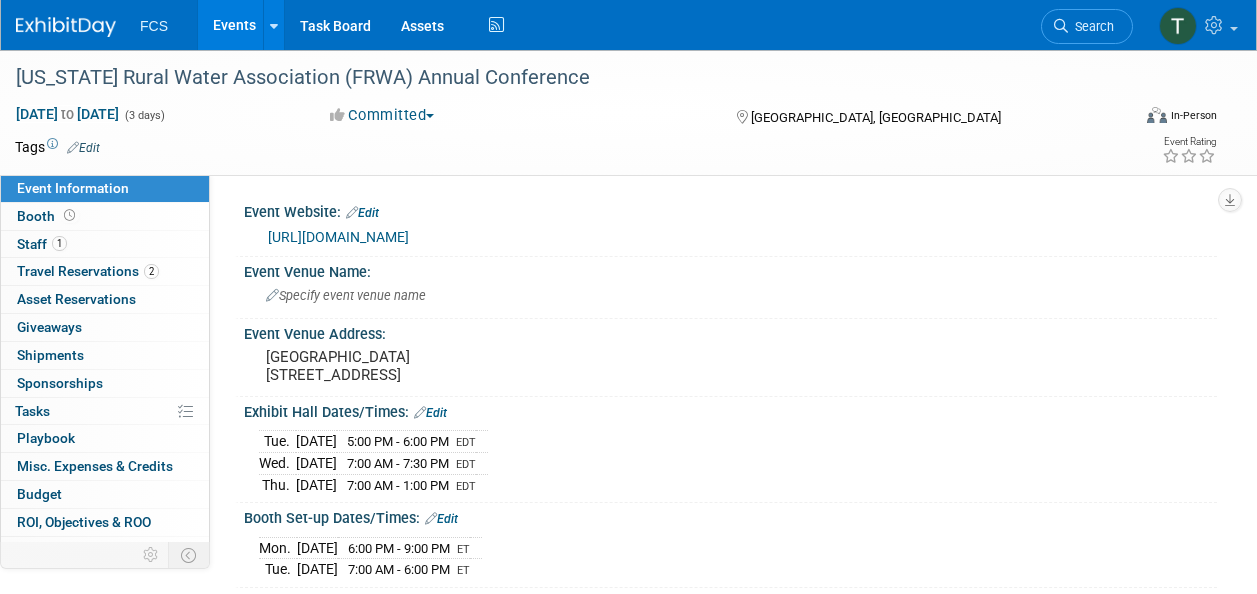 scroll, scrollTop: 100, scrollLeft: 0, axis: vertical 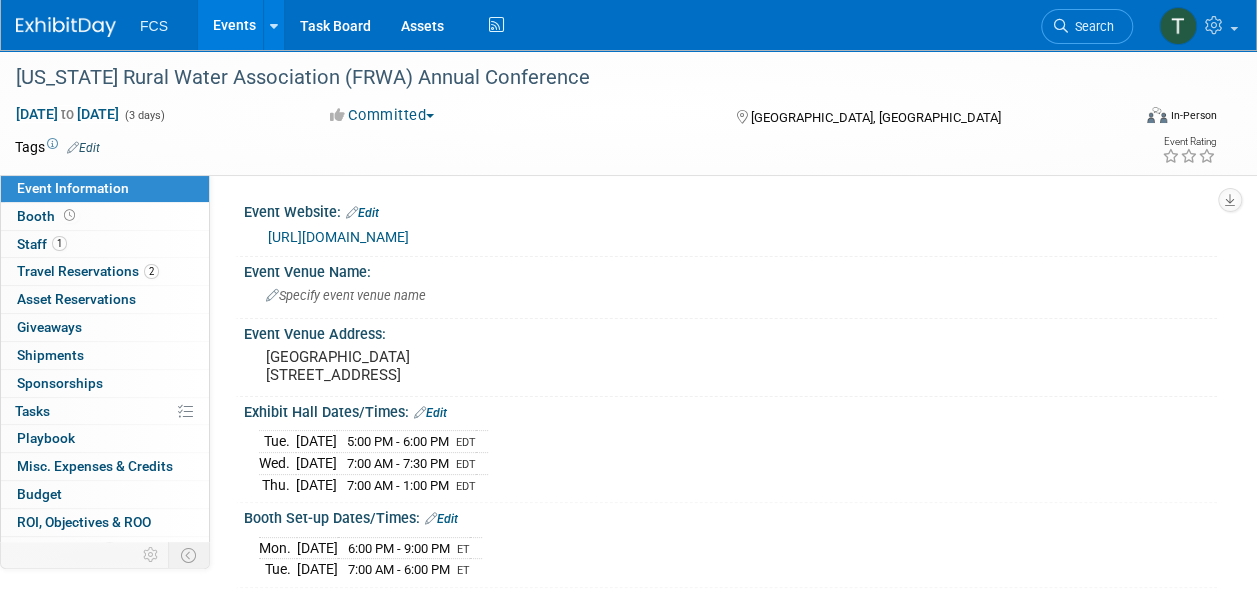 click on "Events" at bounding box center (234, 25) 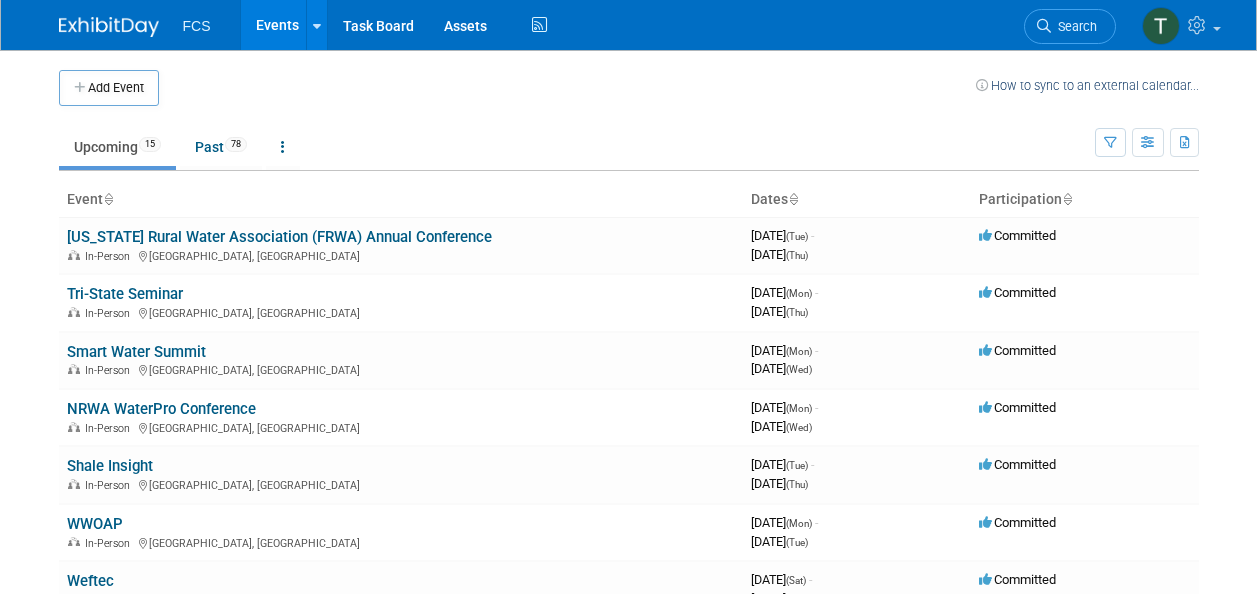 scroll, scrollTop: 0, scrollLeft: 0, axis: both 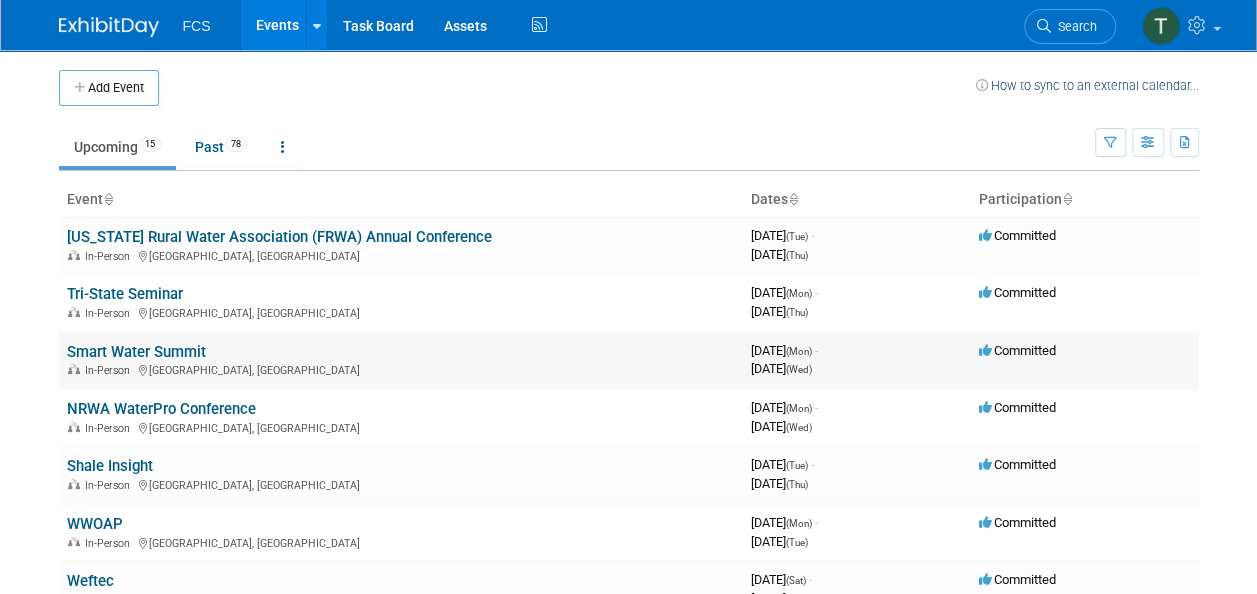 click on "Smart Water Summit" at bounding box center [136, 352] 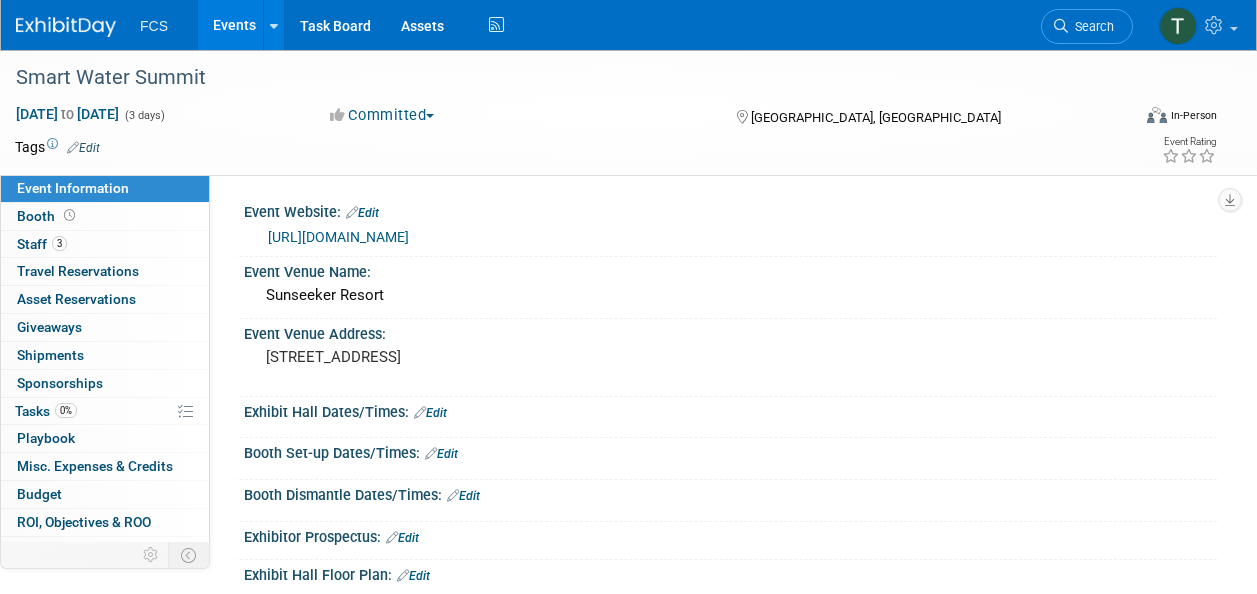 scroll, scrollTop: 0, scrollLeft: 0, axis: both 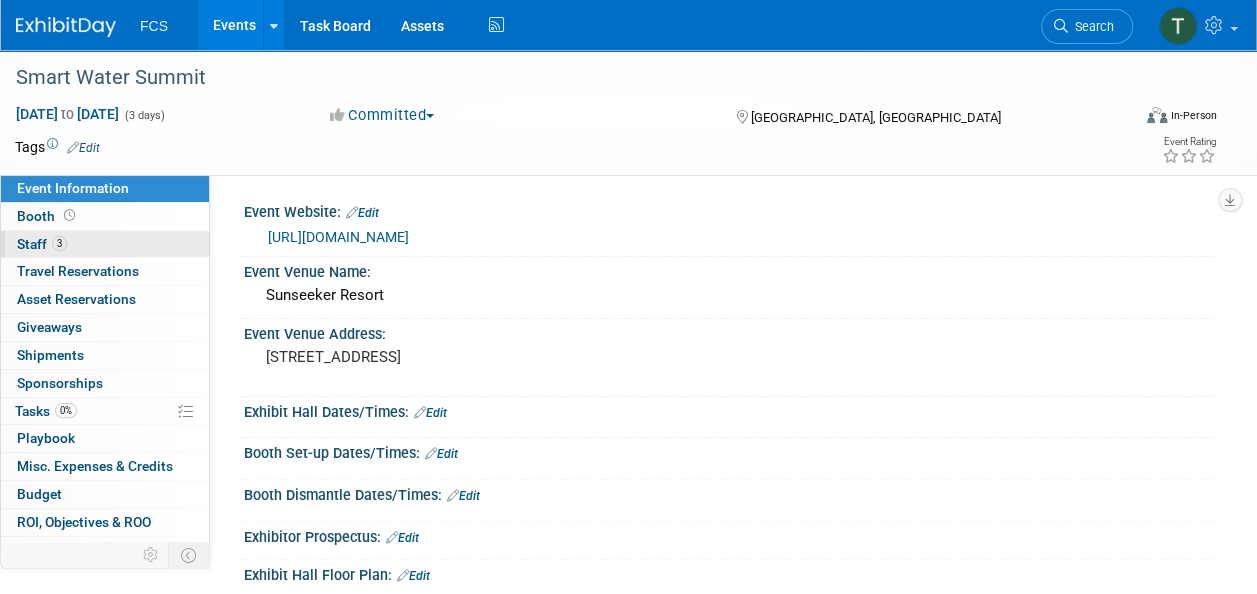 click on "Staff 3" at bounding box center [42, 244] 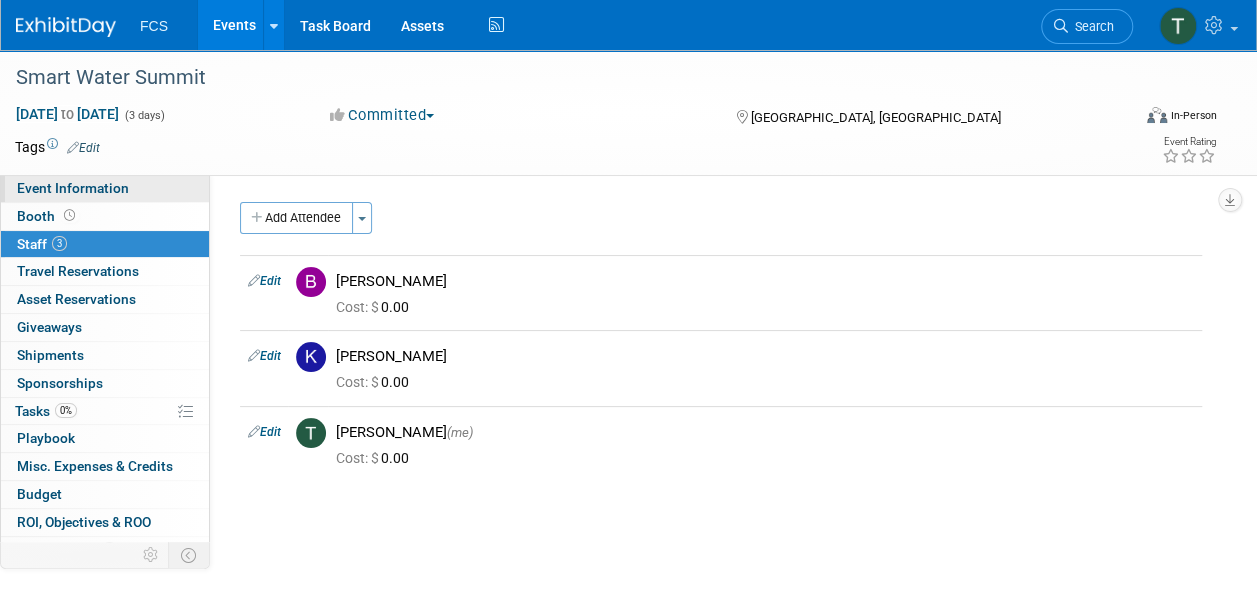 click on "Event Information" at bounding box center (73, 188) 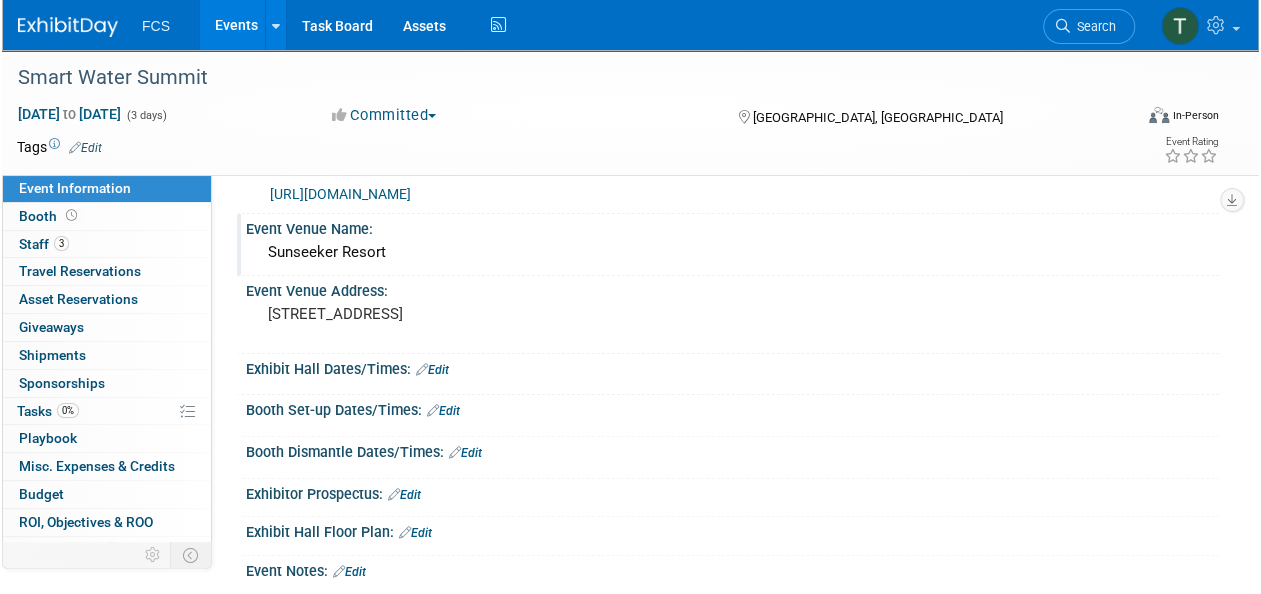 scroll, scrollTop: 0, scrollLeft: 0, axis: both 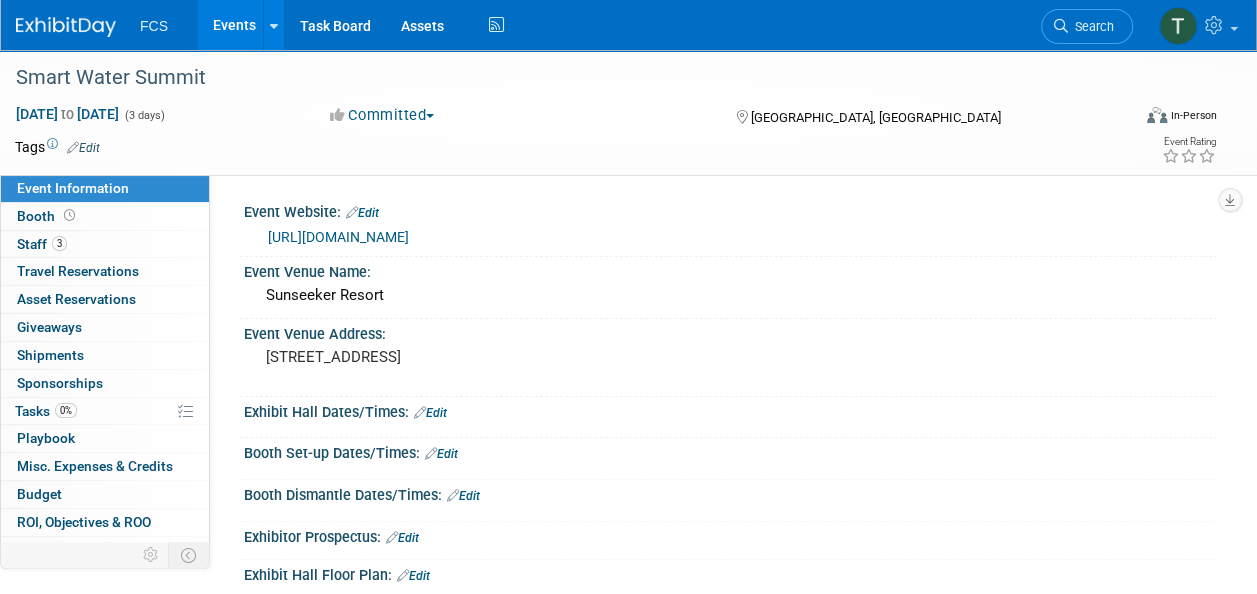 click on "https://www.smartwatersummit.com/" at bounding box center [338, 237] 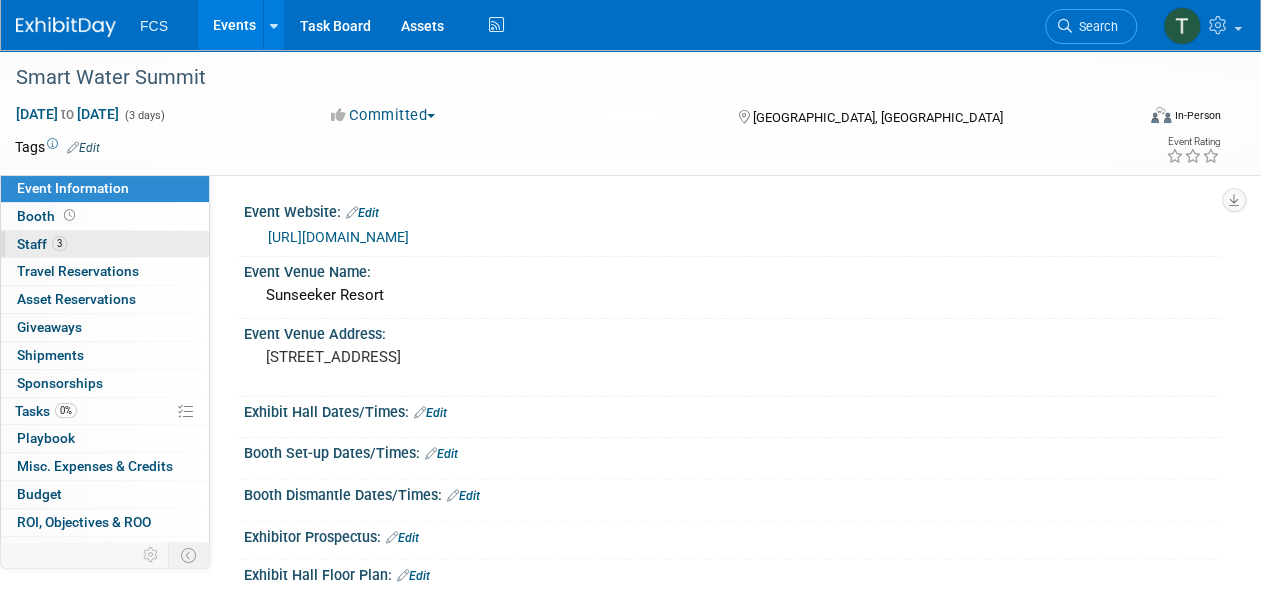 click on "Staff 3" at bounding box center [42, 244] 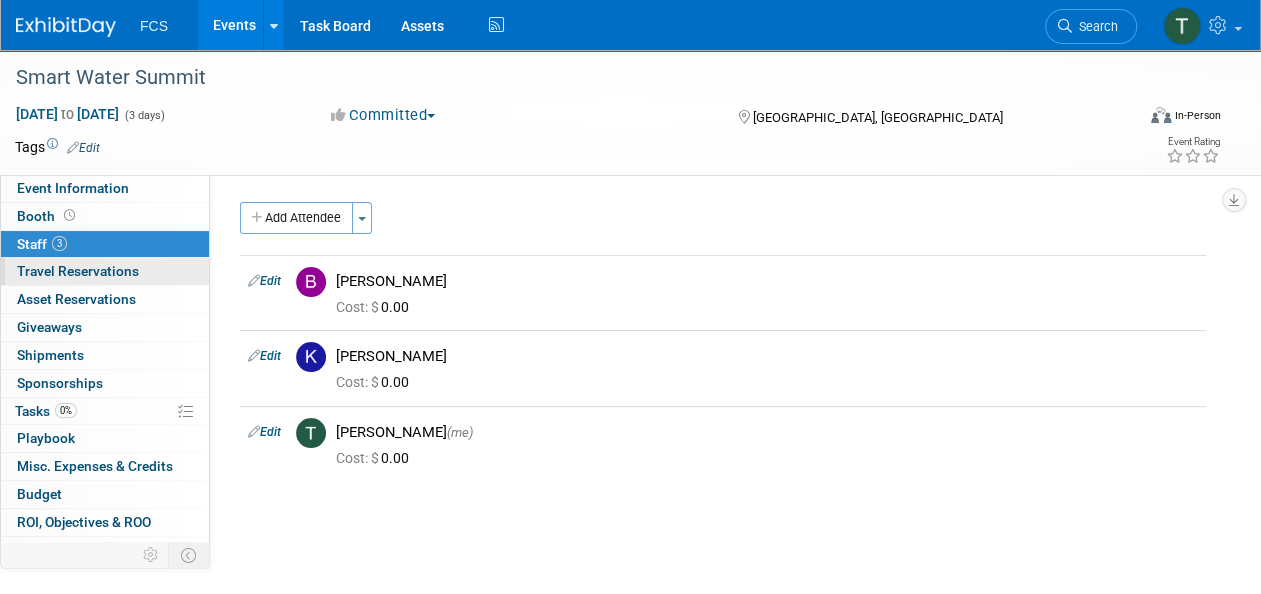 click on "Travel Reservations 0" at bounding box center [78, 271] 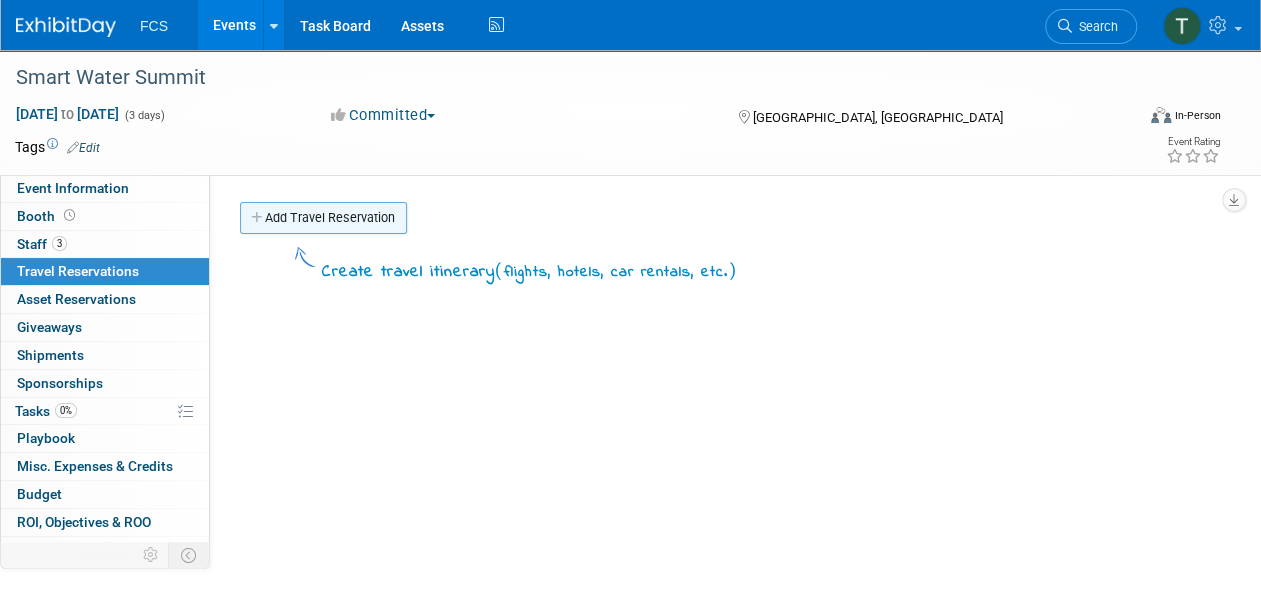 click at bounding box center (258, 218) 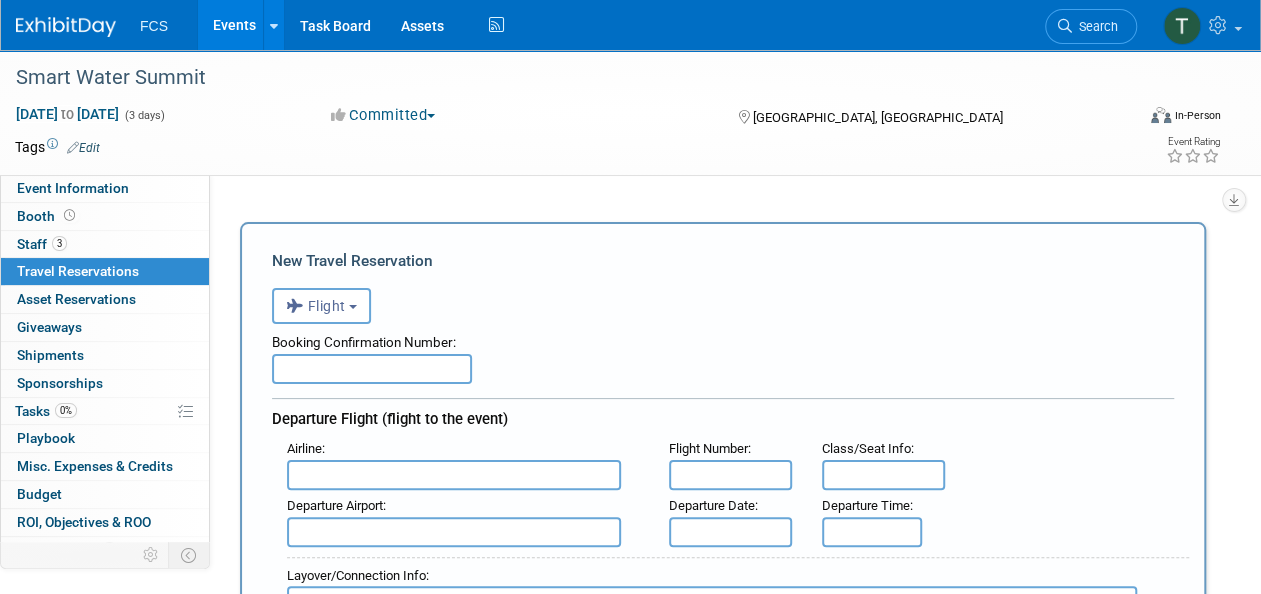 scroll, scrollTop: 0, scrollLeft: 0, axis: both 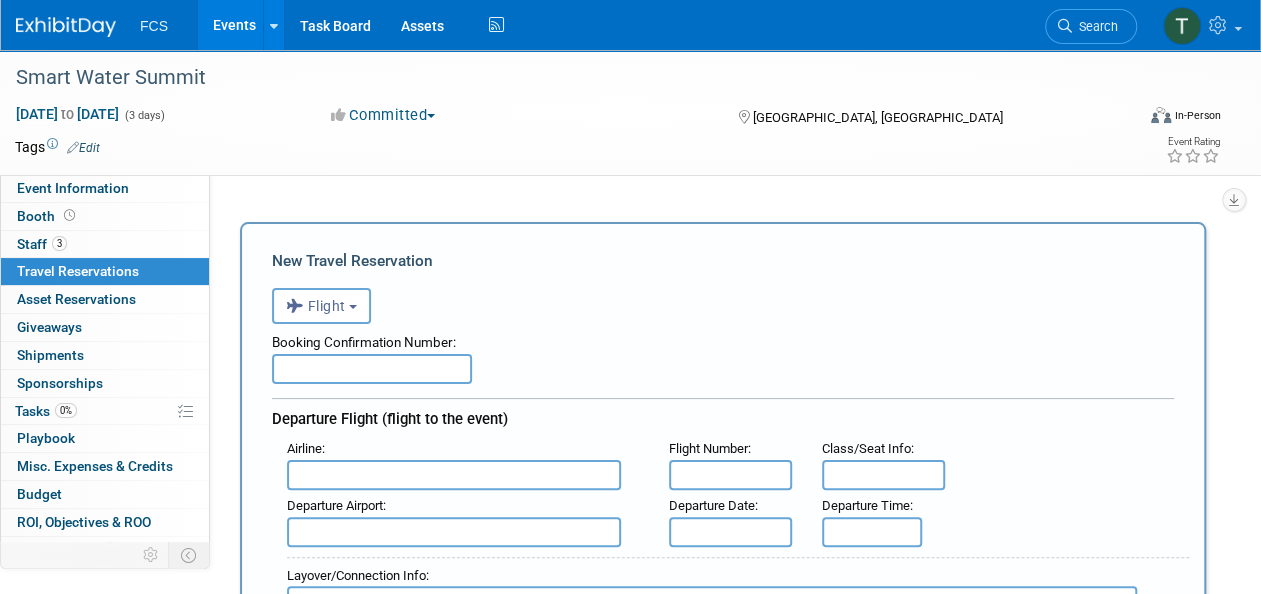 click at bounding box center [372, 369] 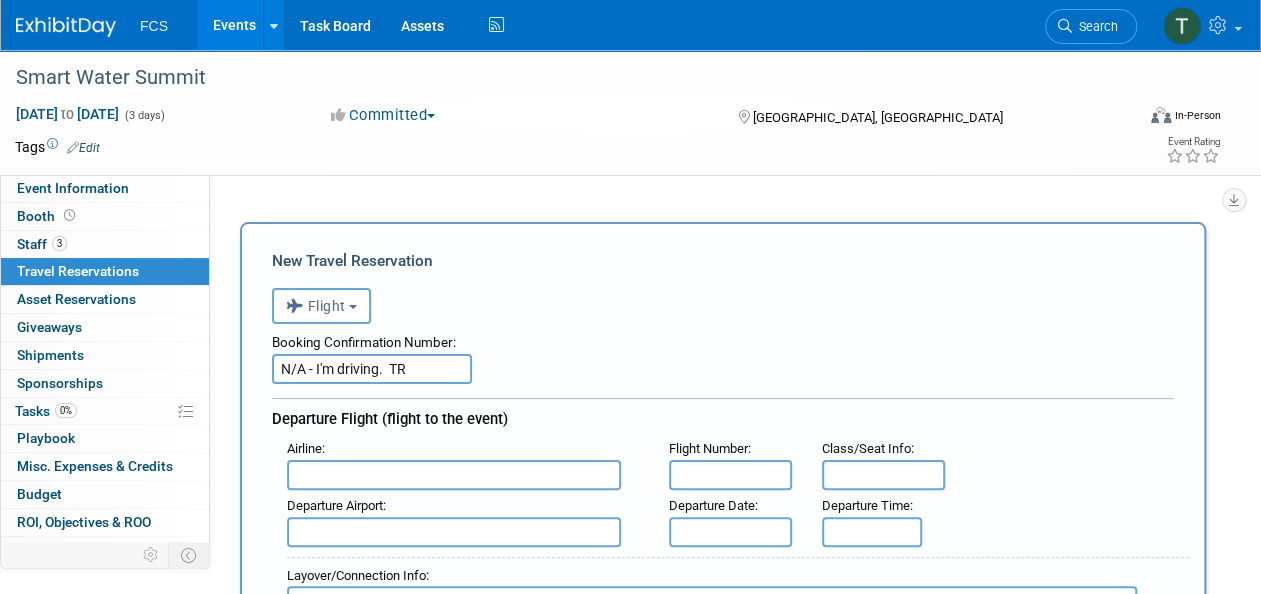 type on "N/A - I'm driving.  TR" 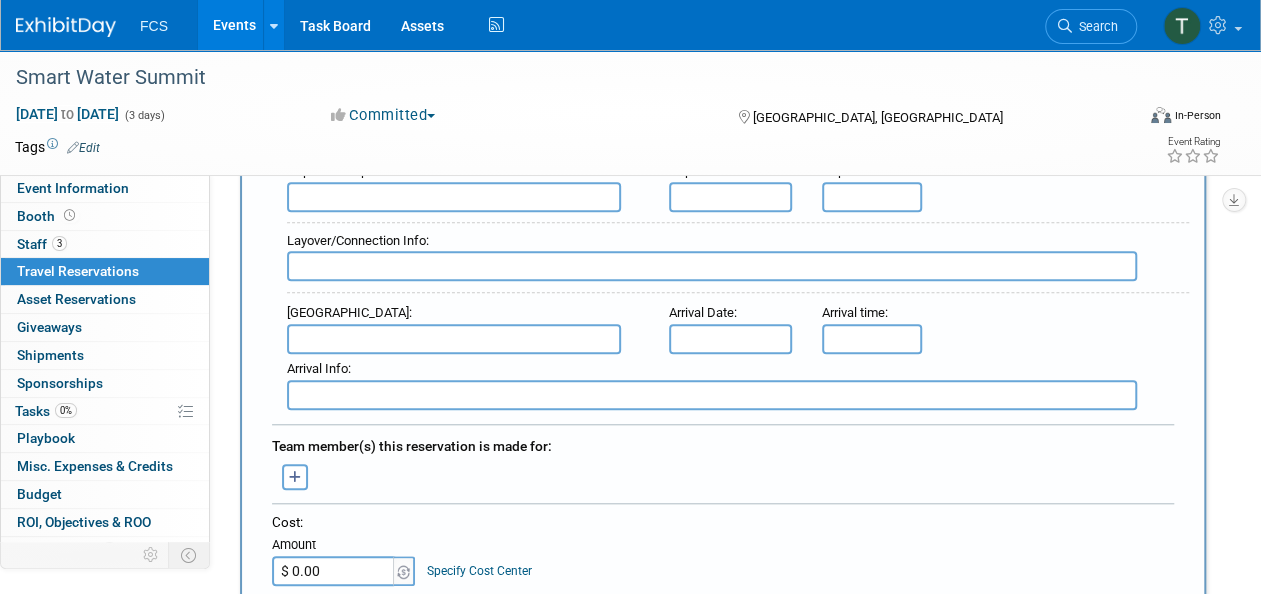 scroll, scrollTop: 700, scrollLeft: 0, axis: vertical 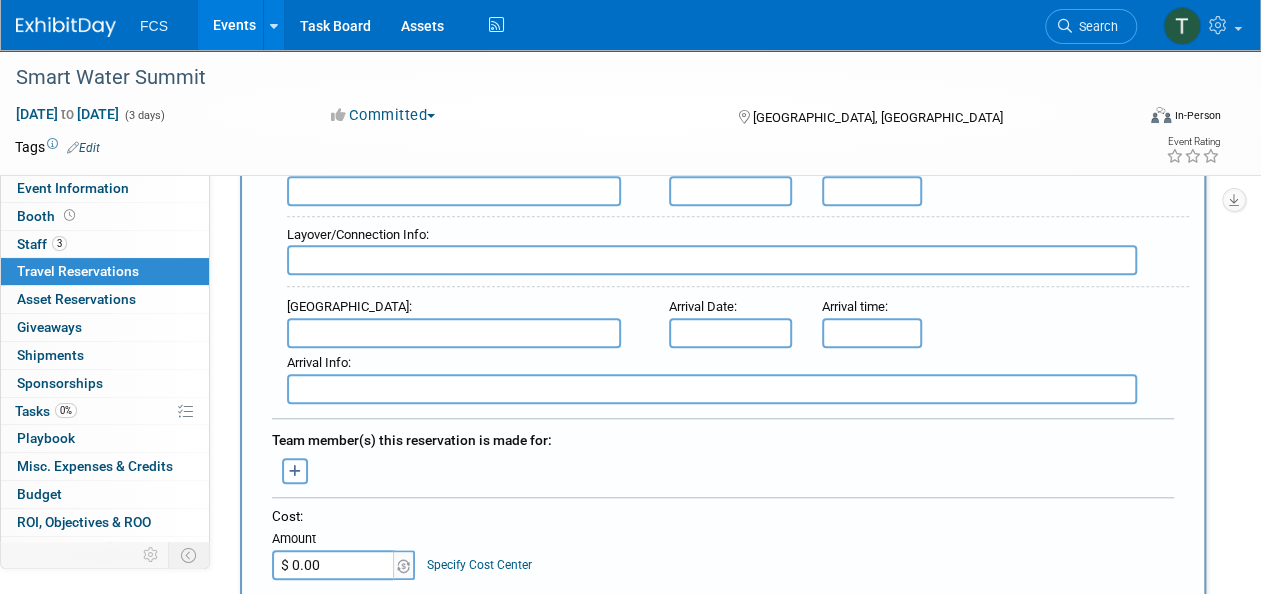 click at bounding box center (295, 471) 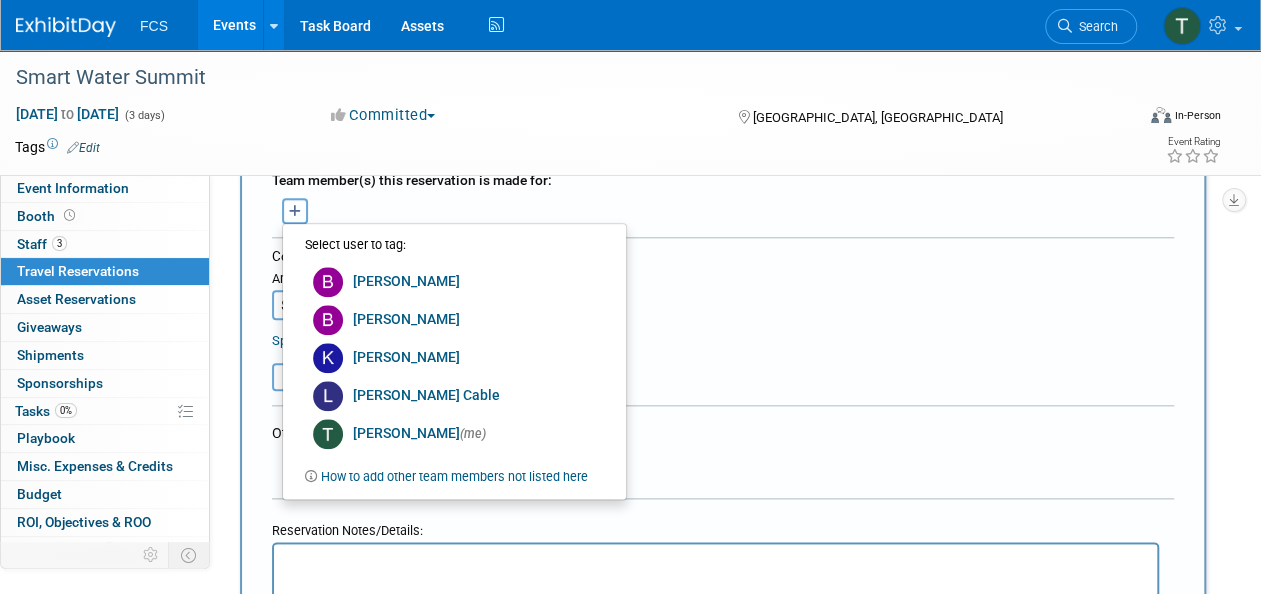 scroll, scrollTop: 1000, scrollLeft: 0, axis: vertical 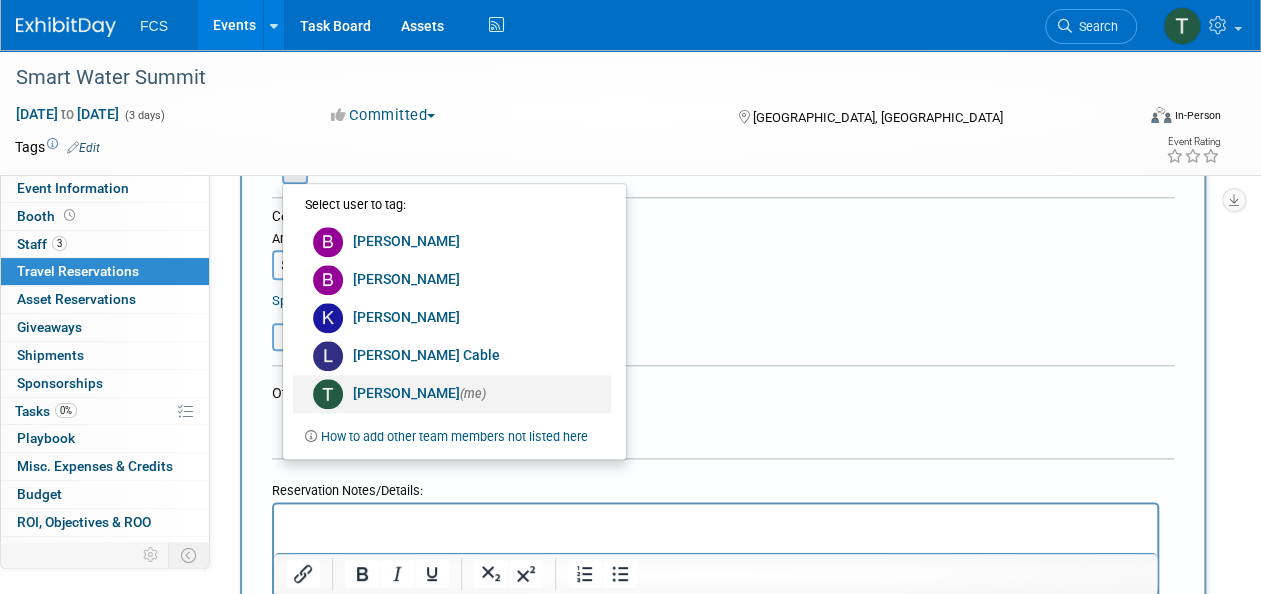 click on "Tommy Raye
(me)" at bounding box center (452, 394) 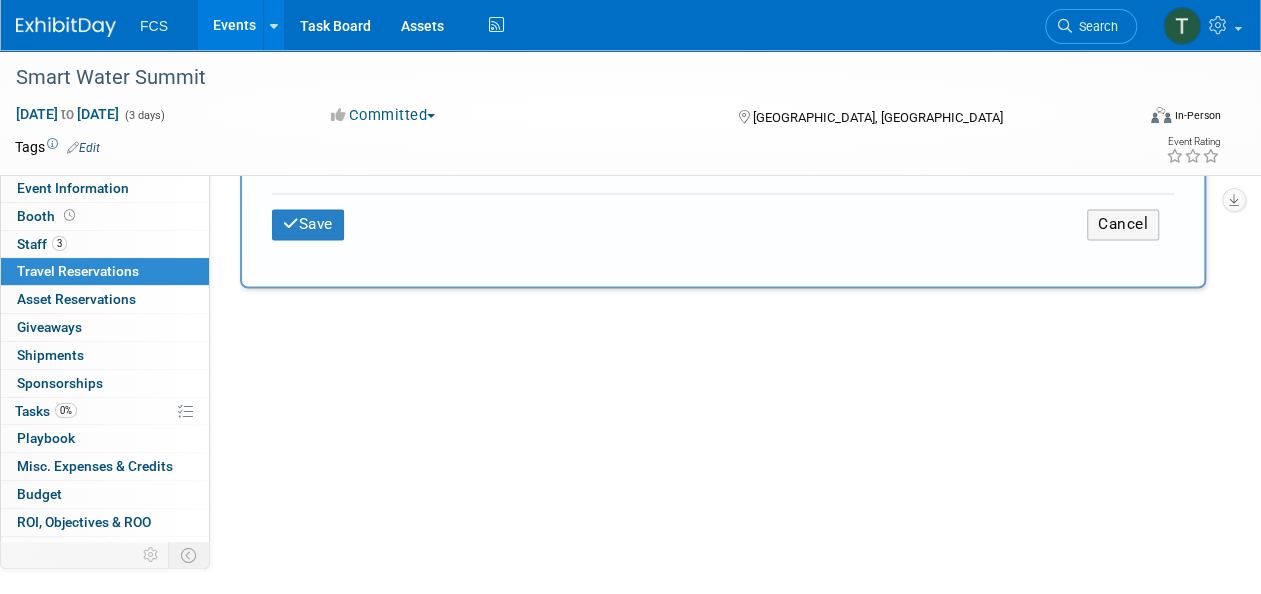 scroll, scrollTop: 1500, scrollLeft: 0, axis: vertical 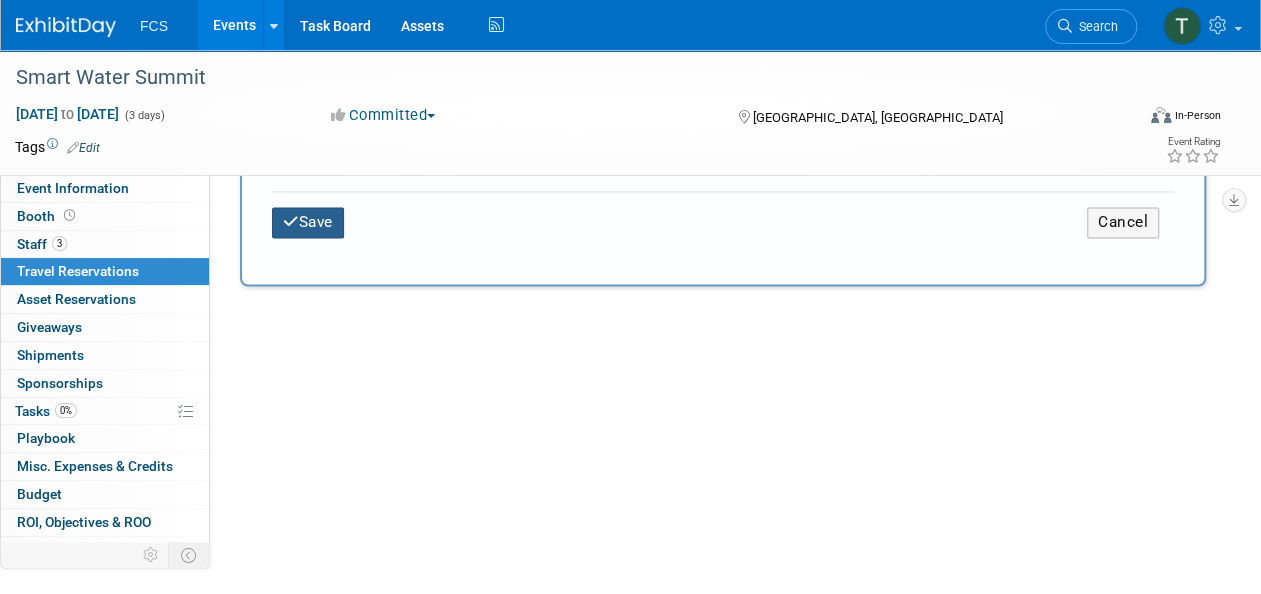 click on "Save" at bounding box center (308, 222) 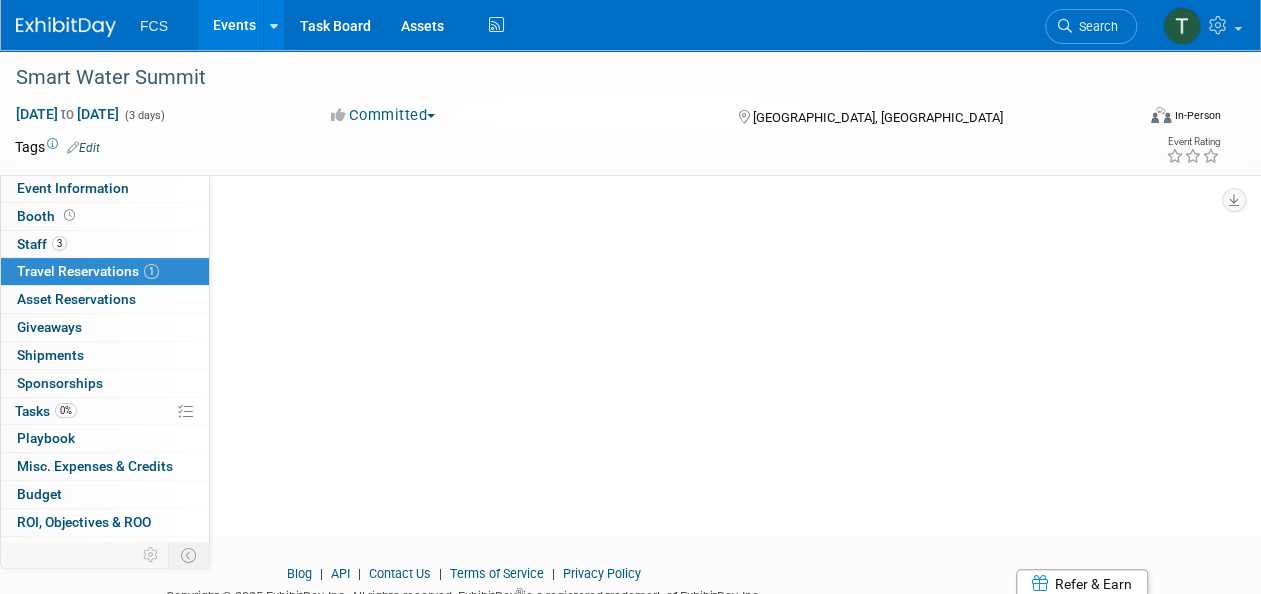 scroll, scrollTop: 0, scrollLeft: 0, axis: both 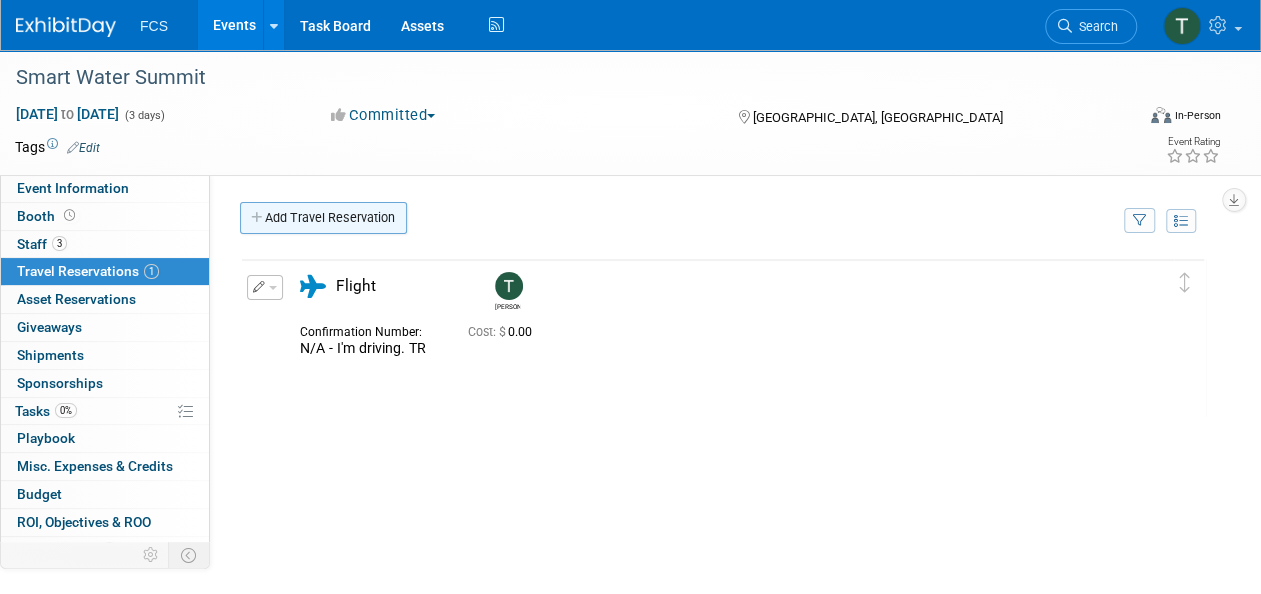 click on "Add Travel Reservation" at bounding box center (323, 218) 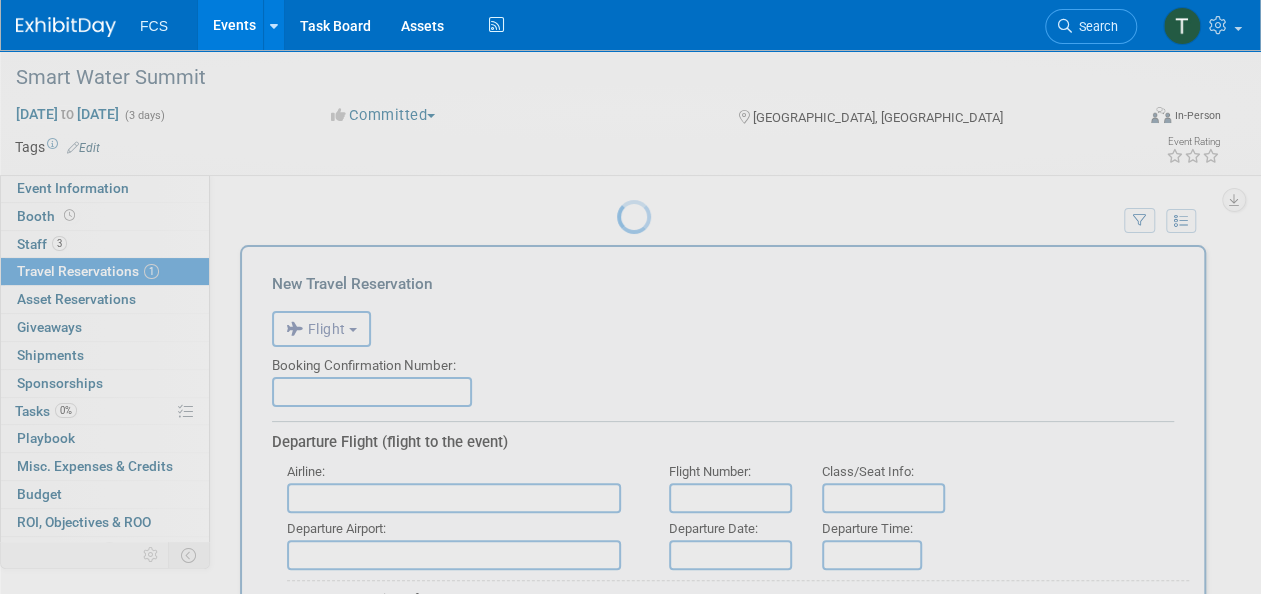 scroll, scrollTop: 0, scrollLeft: 0, axis: both 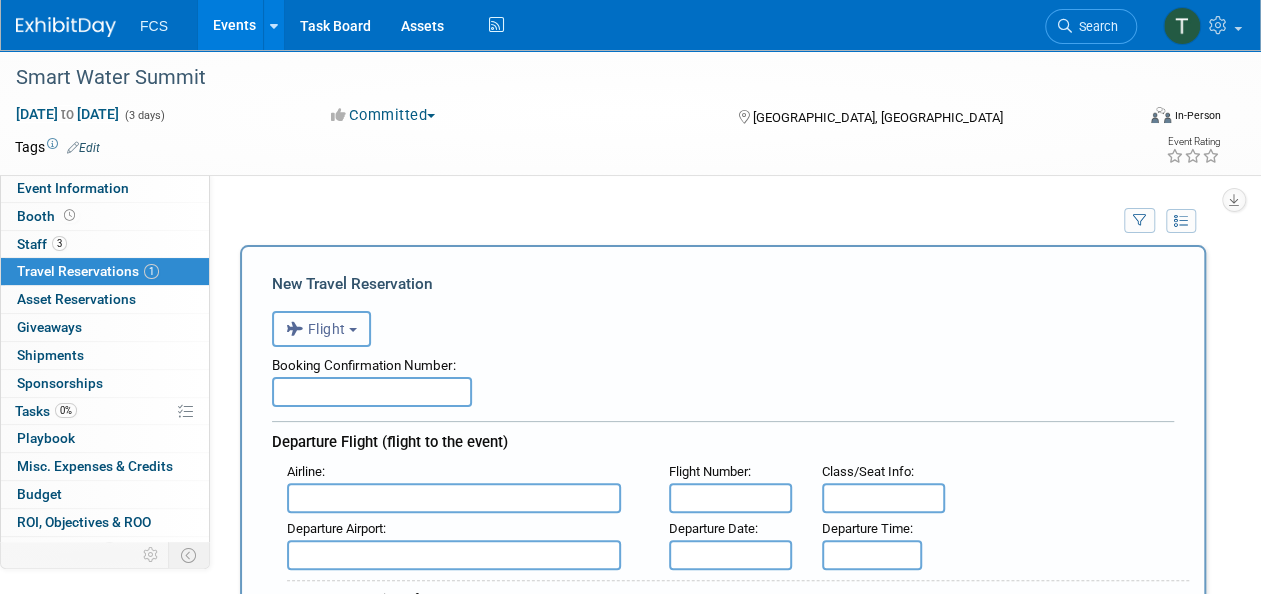 click on "Flight" at bounding box center [316, 329] 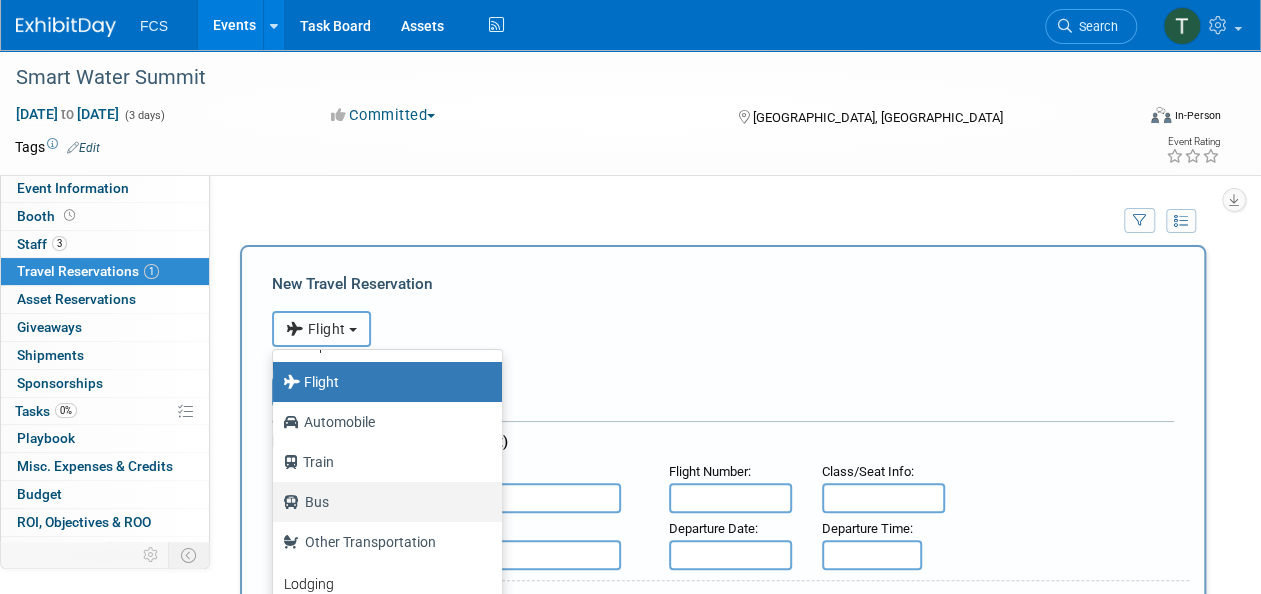 scroll, scrollTop: 84, scrollLeft: 0, axis: vertical 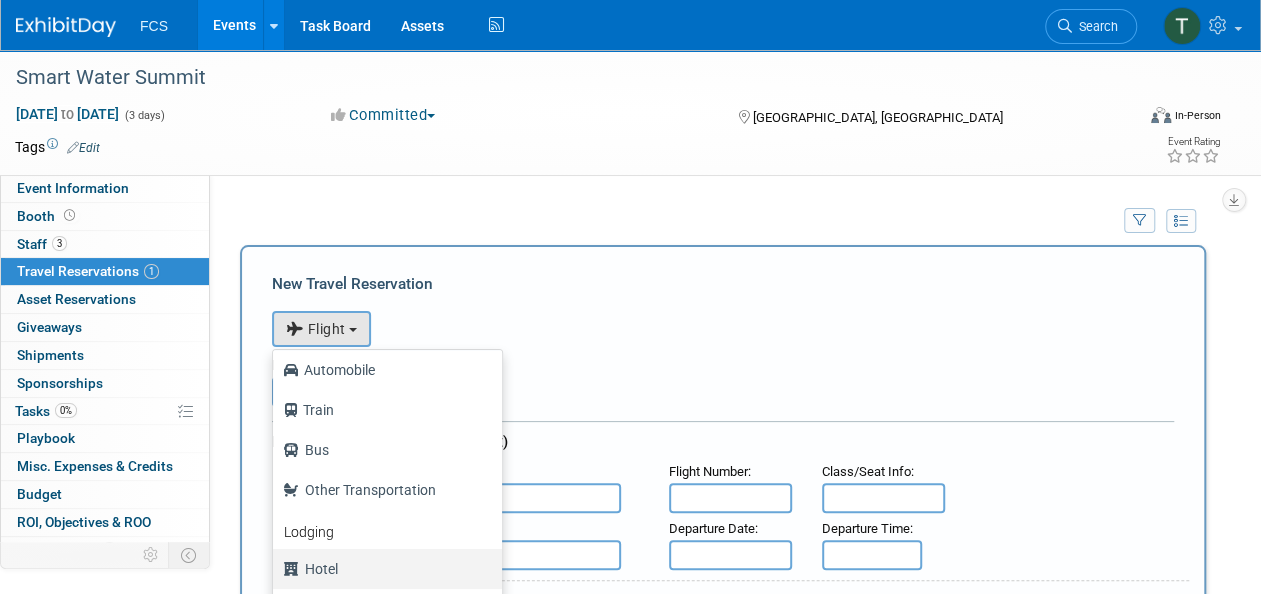 click on "Hotel" at bounding box center (382, 569) 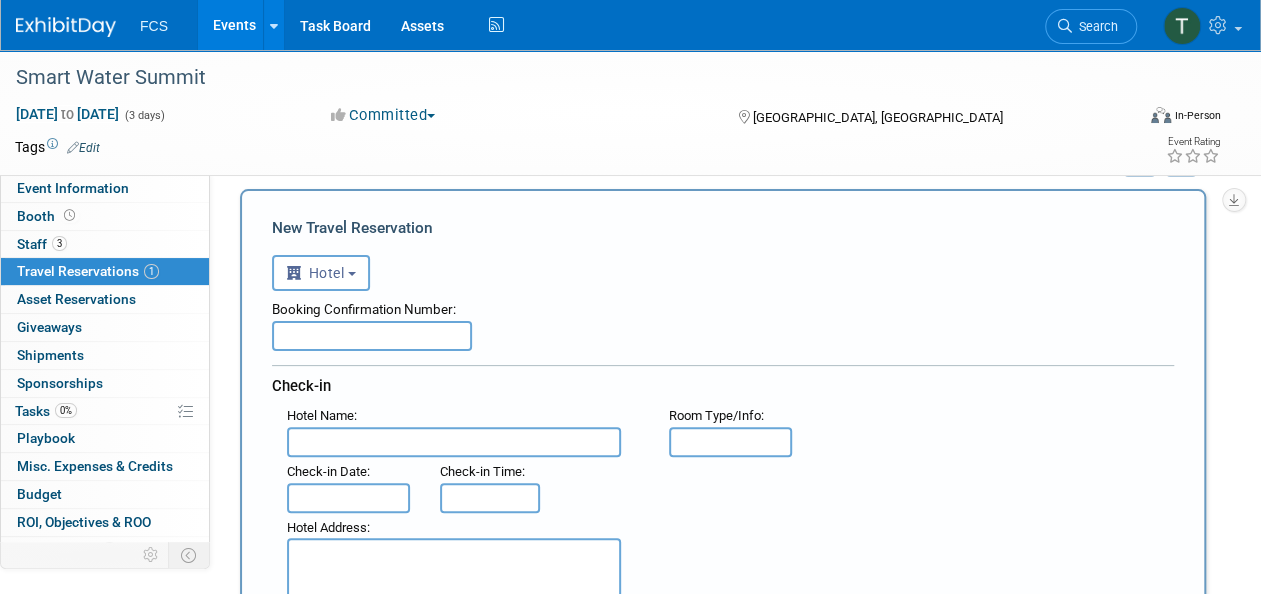 scroll, scrollTop: 100, scrollLeft: 0, axis: vertical 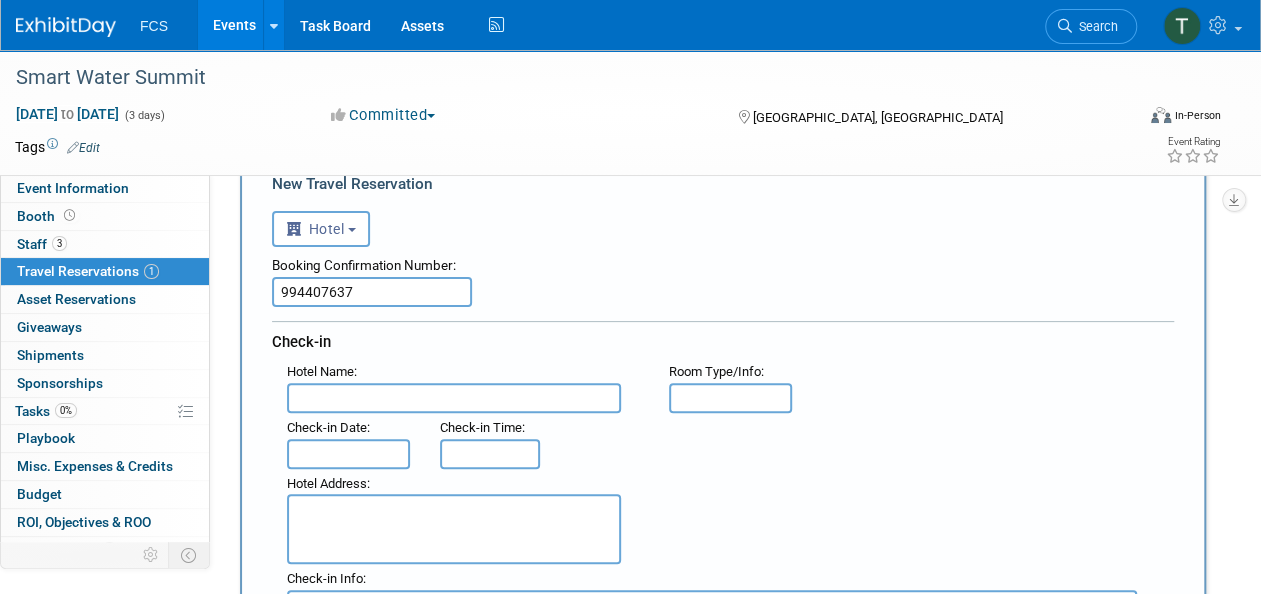 type on "994407637" 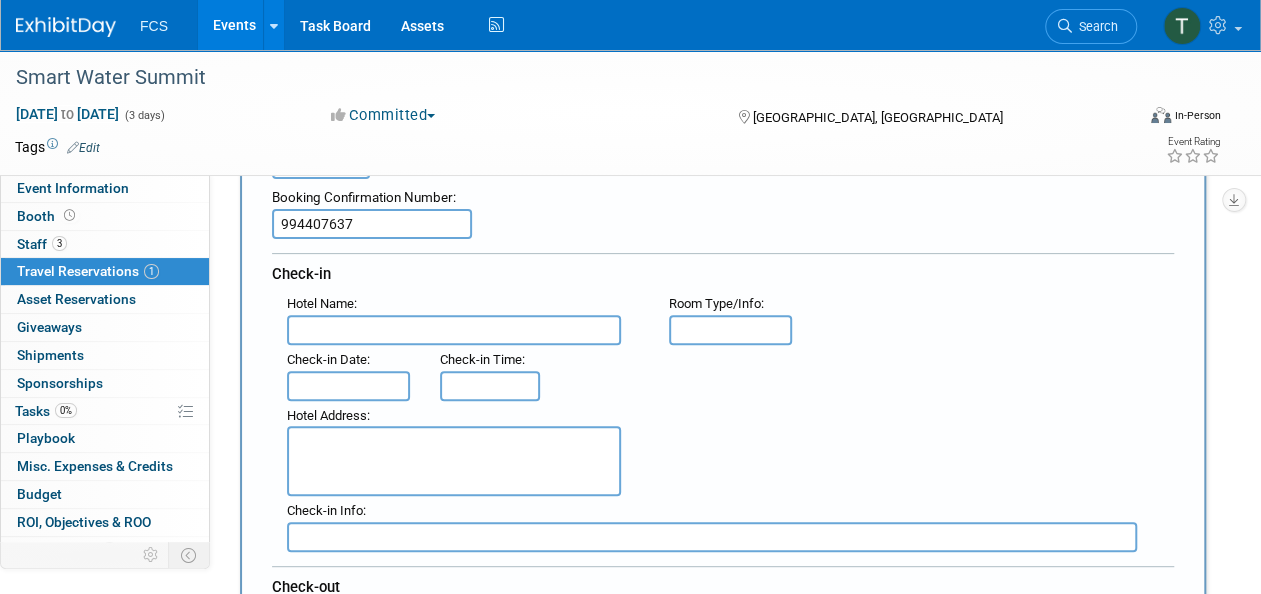 scroll, scrollTop: 200, scrollLeft: 0, axis: vertical 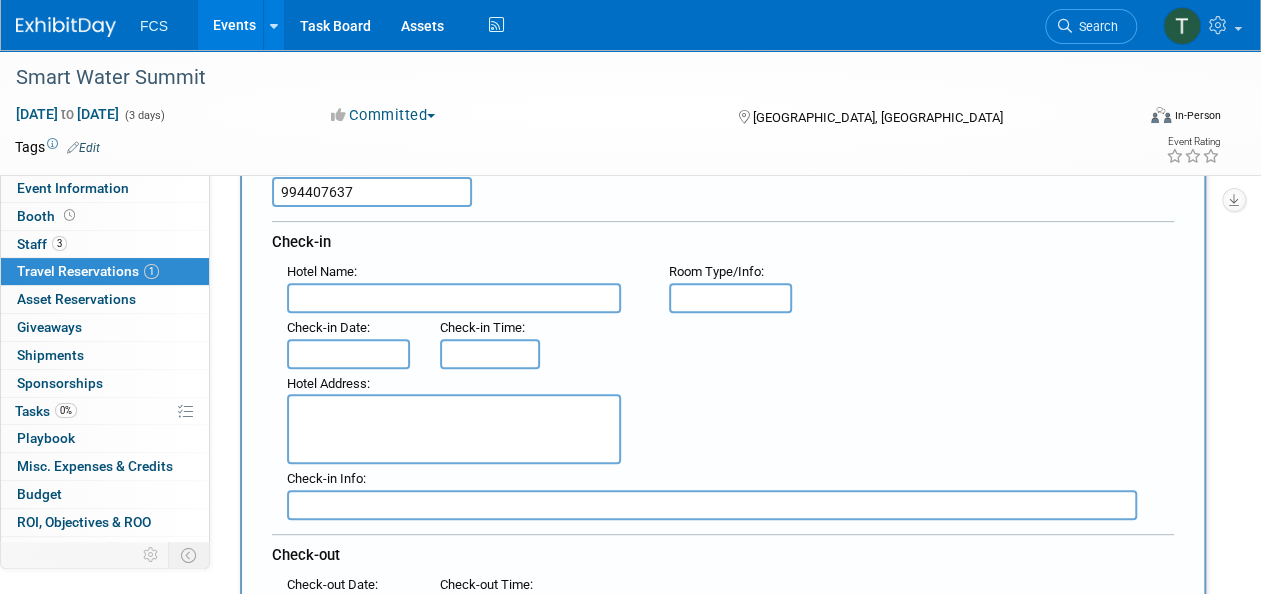 click at bounding box center (454, 298) 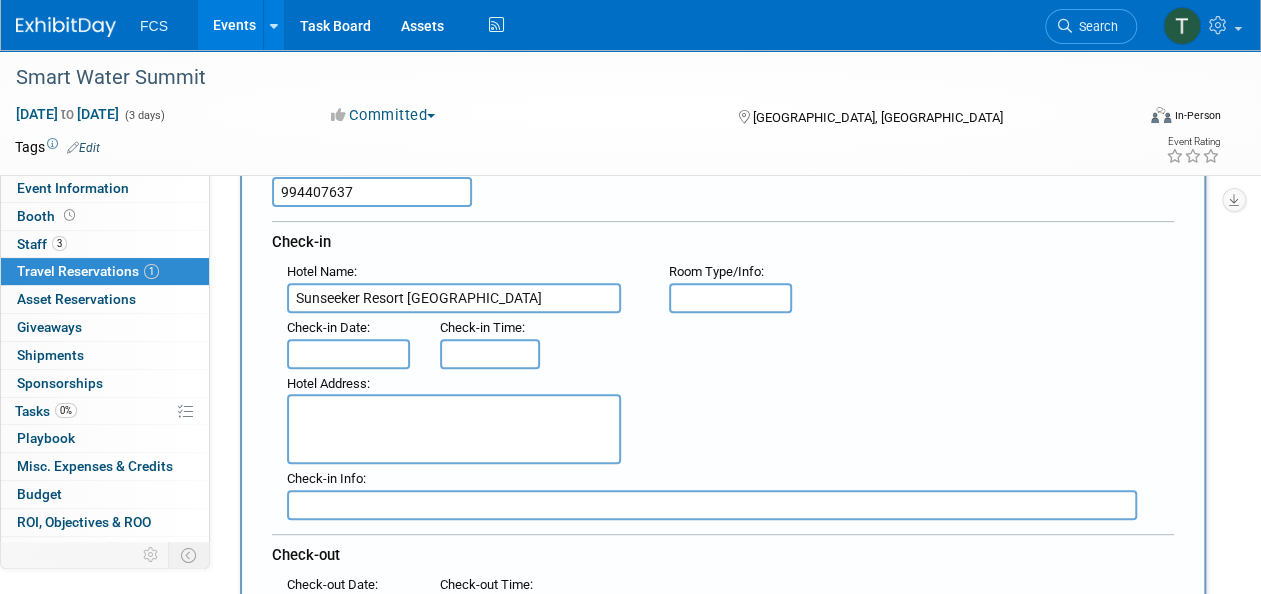 type on "Sunseeker Resort Charlotte Harbor" 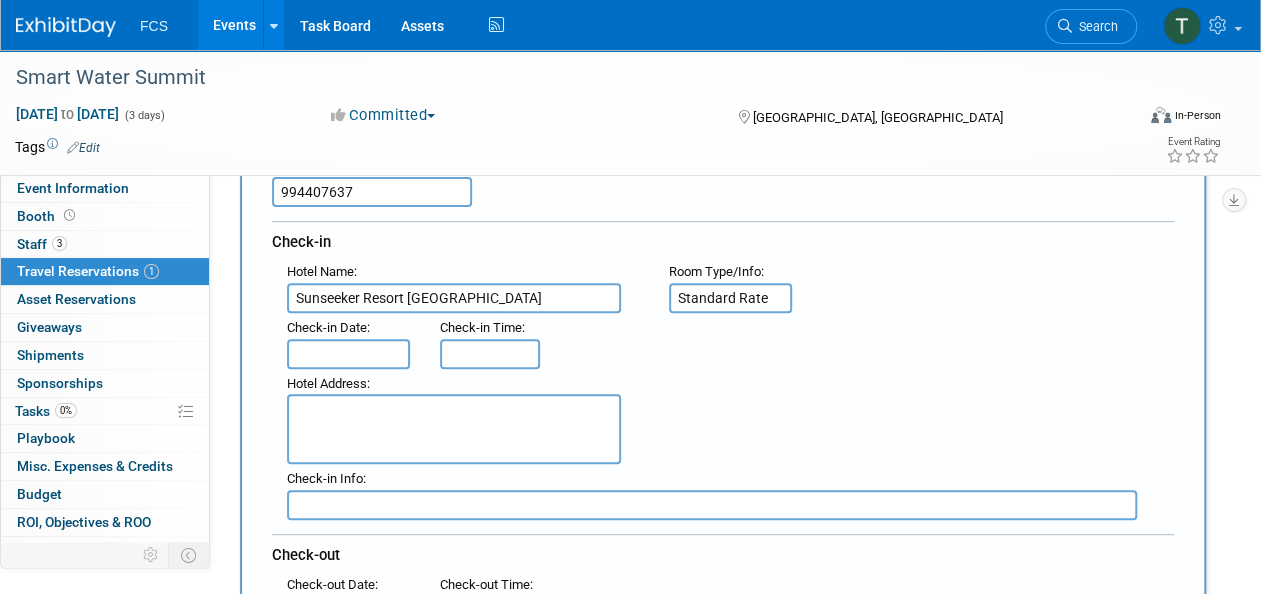 type on "Standard Rate" 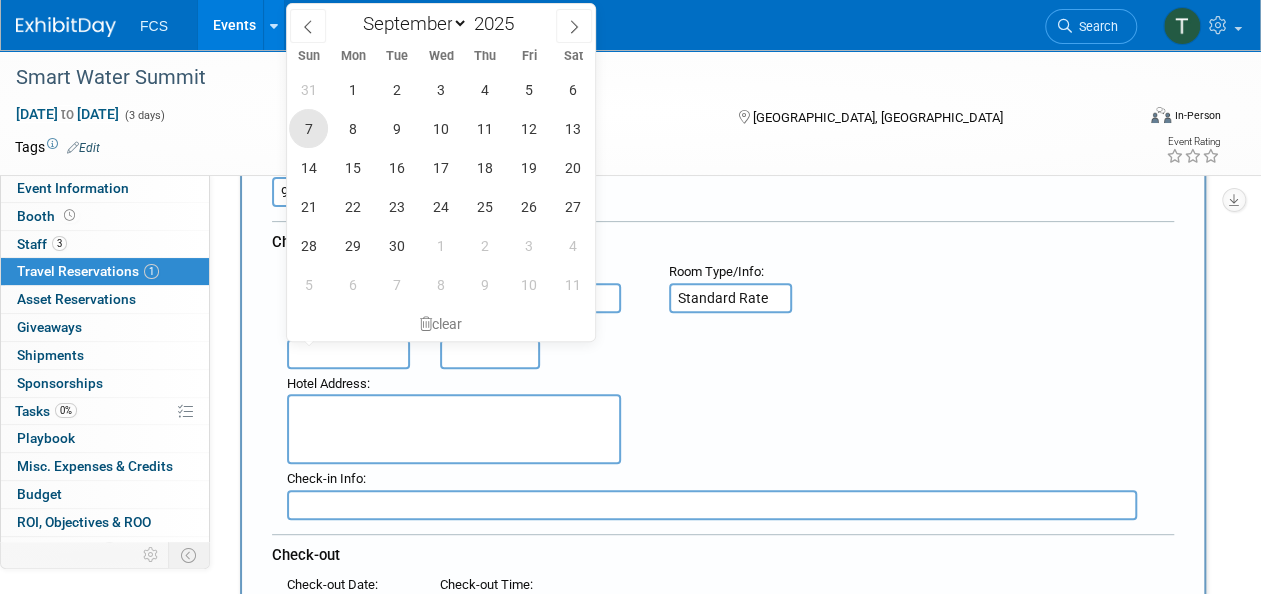 click on "7" at bounding box center [308, 128] 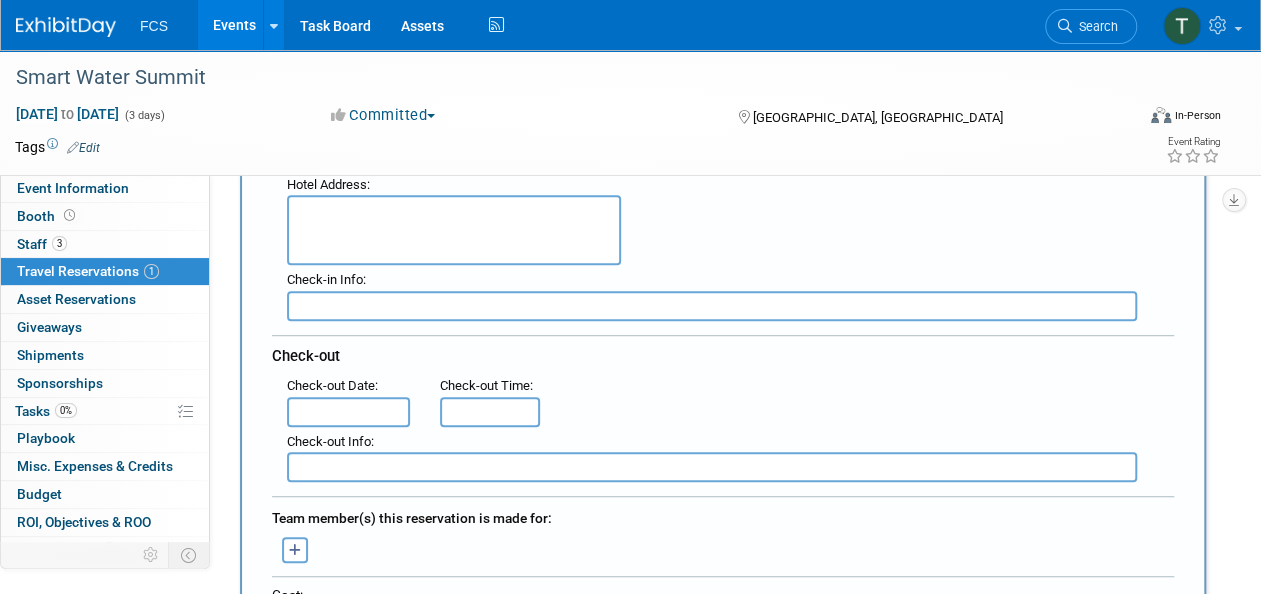 scroll, scrollTop: 400, scrollLeft: 0, axis: vertical 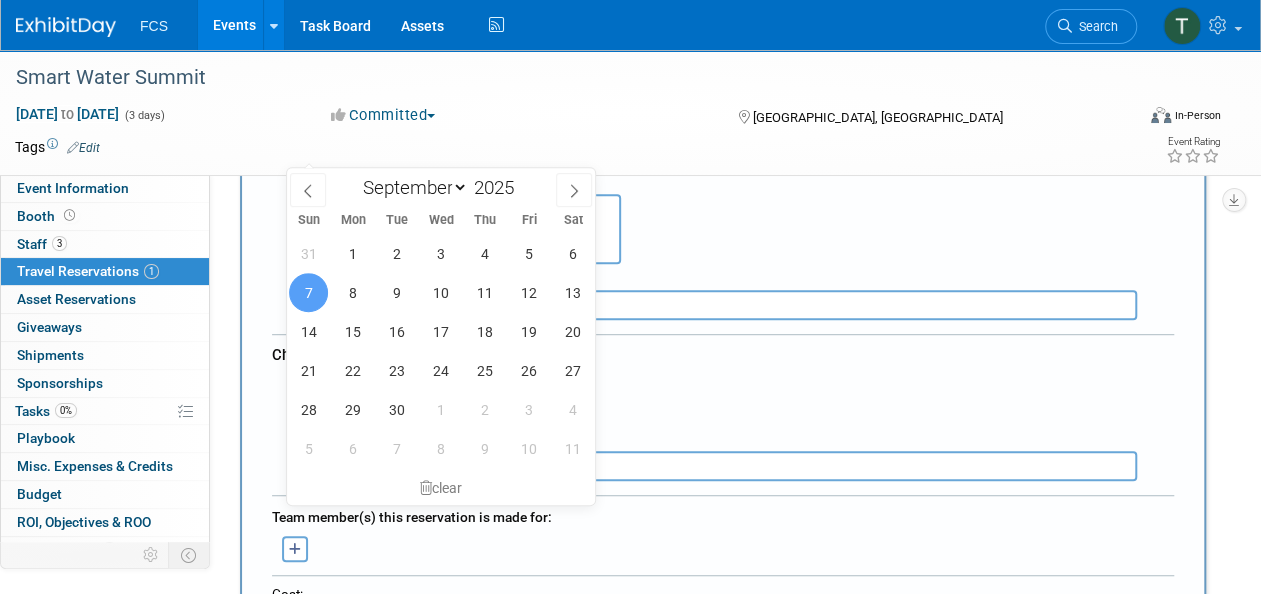 click on "Hotel Address :" at bounding box center (730, 217) 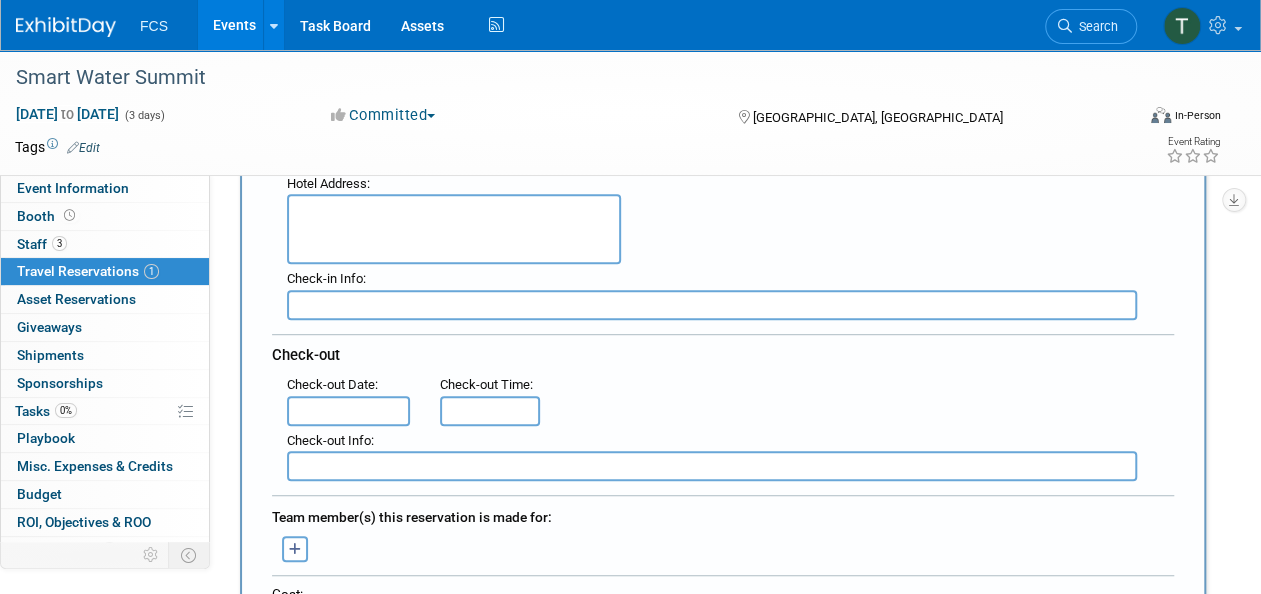 scroll, scrollTop: 200, scrollLeft: 0, axis: vertical 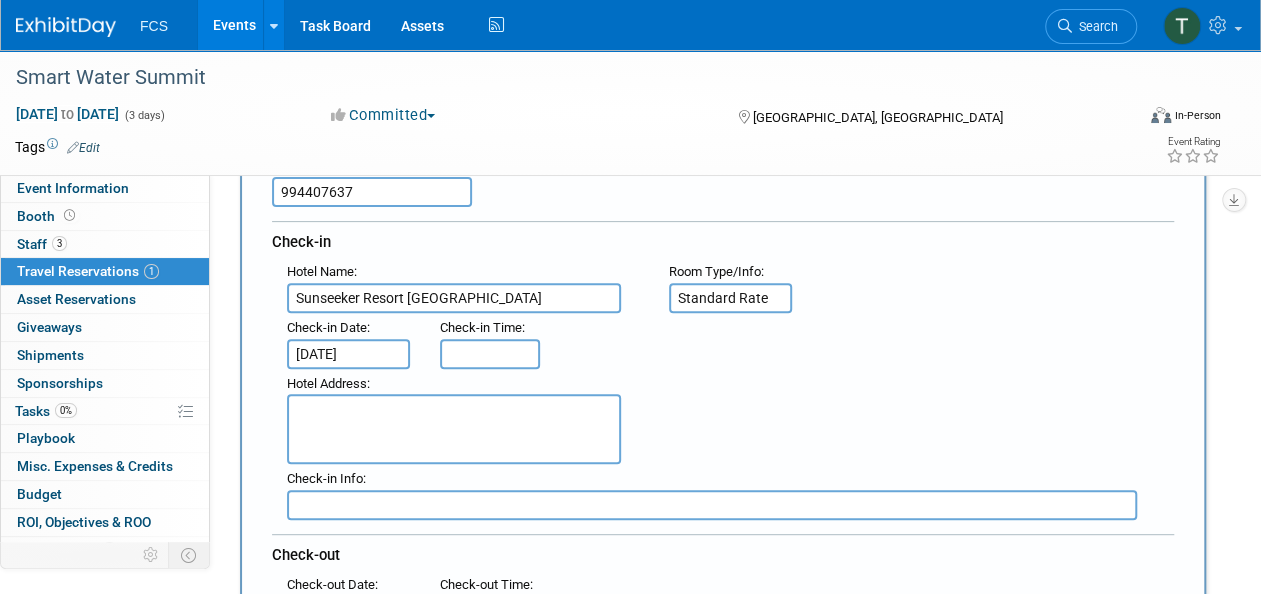 click at bounding box center (454, 429) 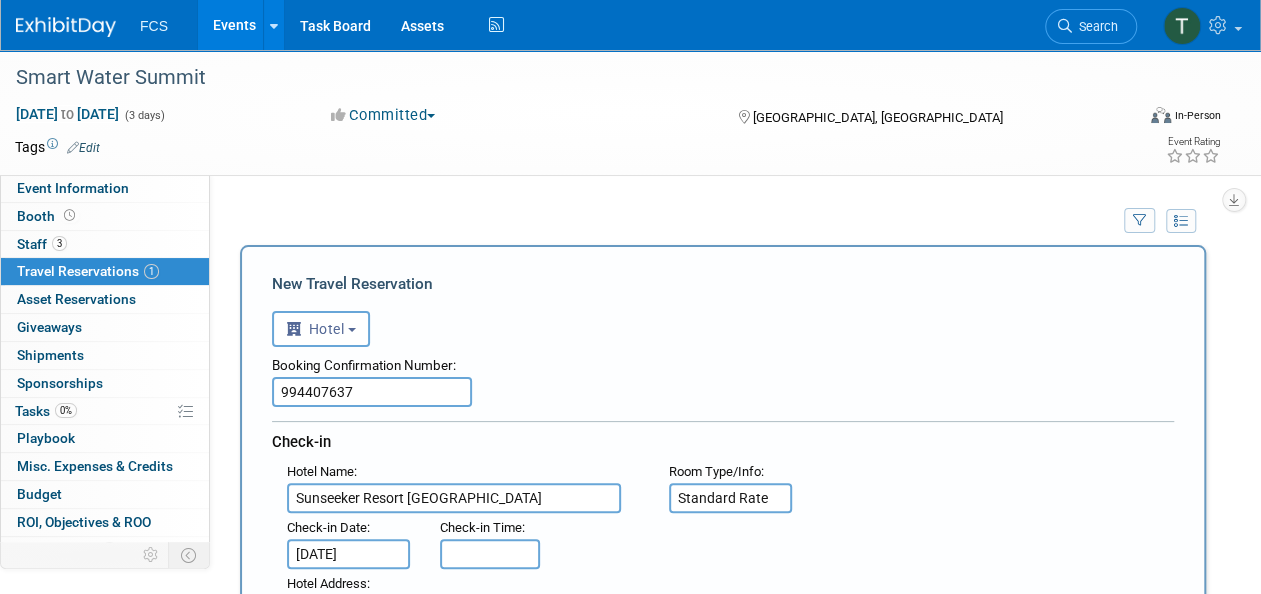 scroll, scrollTop: 300, scrollLeft: 0, axis: vertical 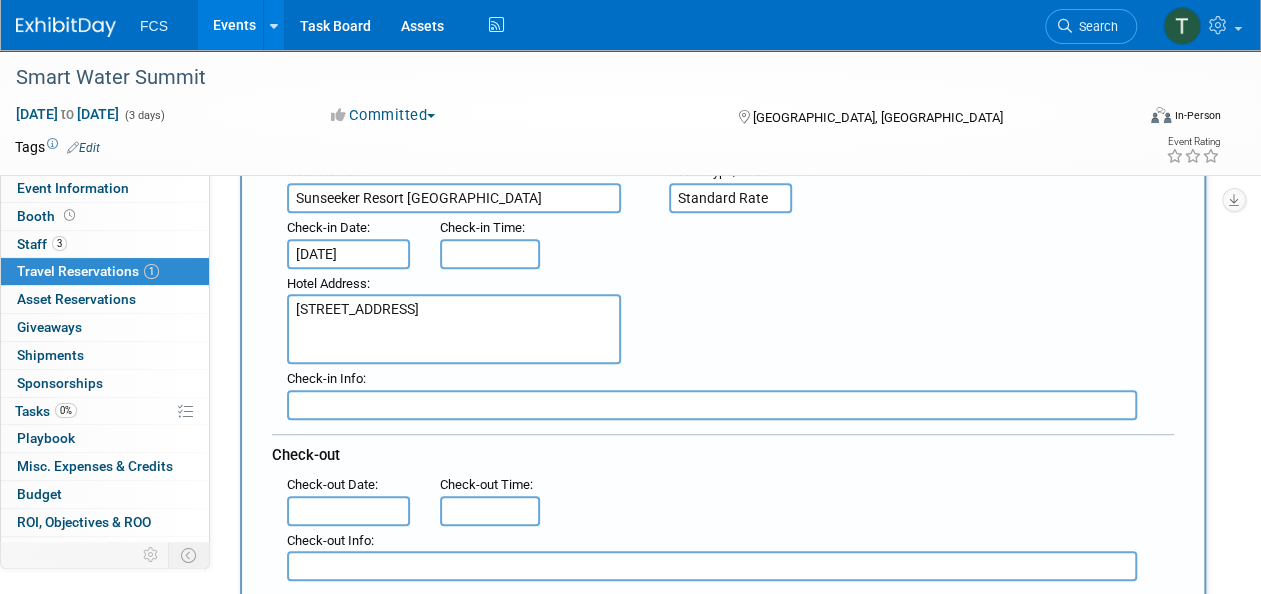 click on "5500 Sunseeker Way
Charlotte Harbor, FL" at bounding box center (454, 329) 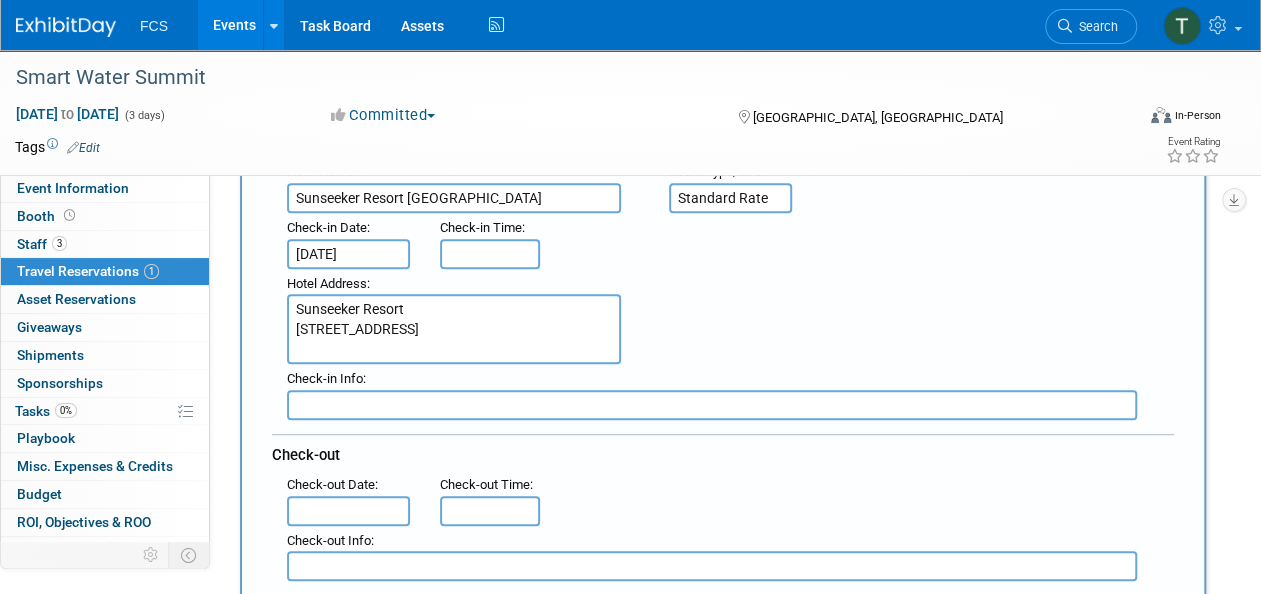 type on "Sunseeker Resort
5500 Sunseeker Way
Charlotte Harbor, FL" 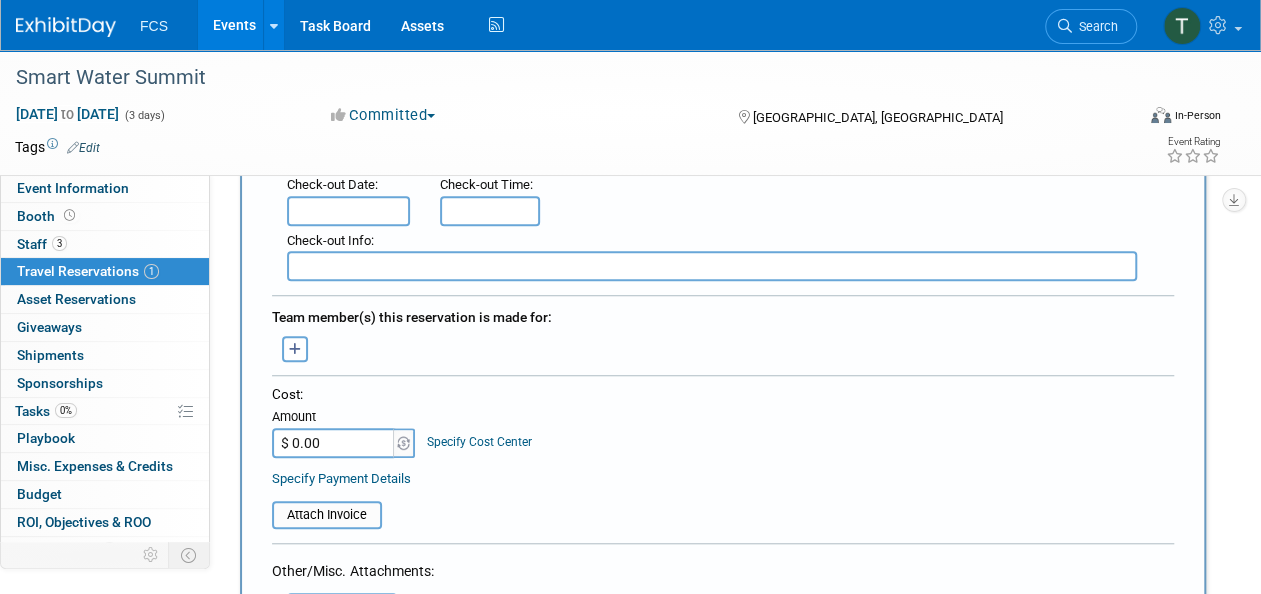 scroll, scrollTop: 400, scrollLeft: 0, axis: vertical 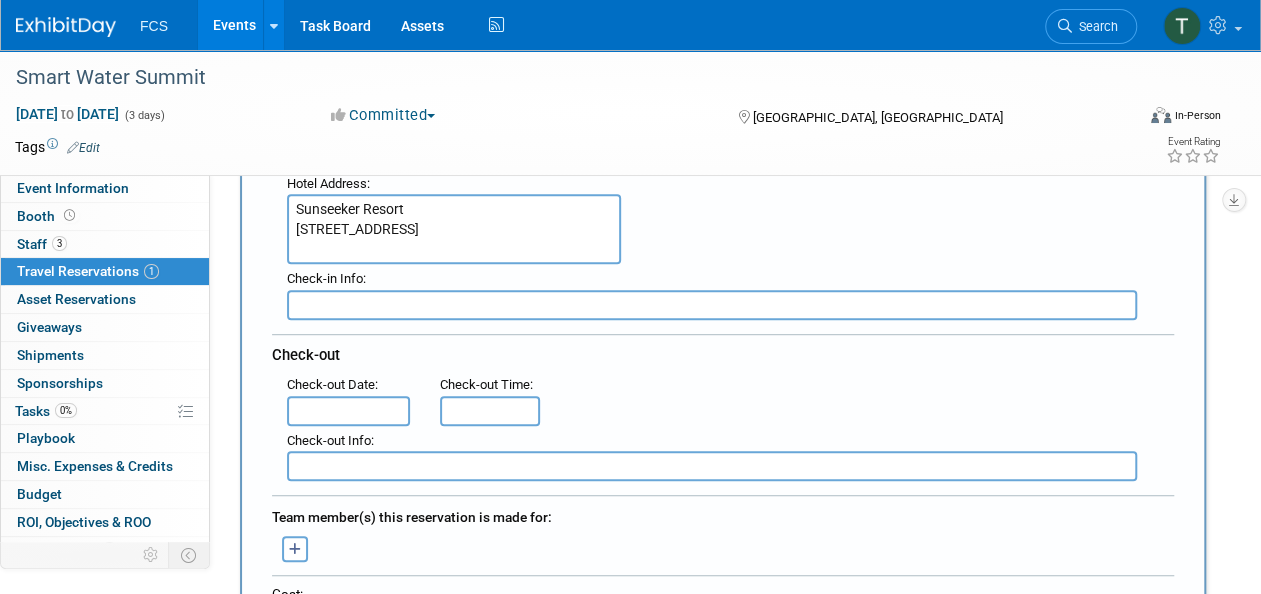 click at bounding box center (348, 411) 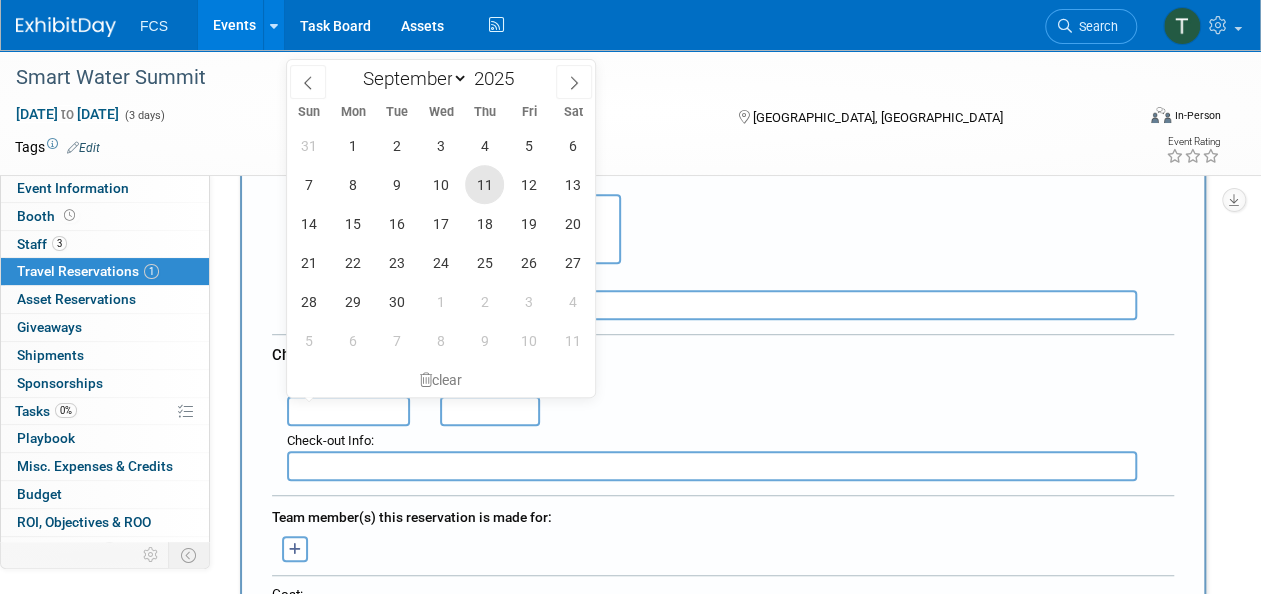 click on "11" at bounding box center (484, 184) 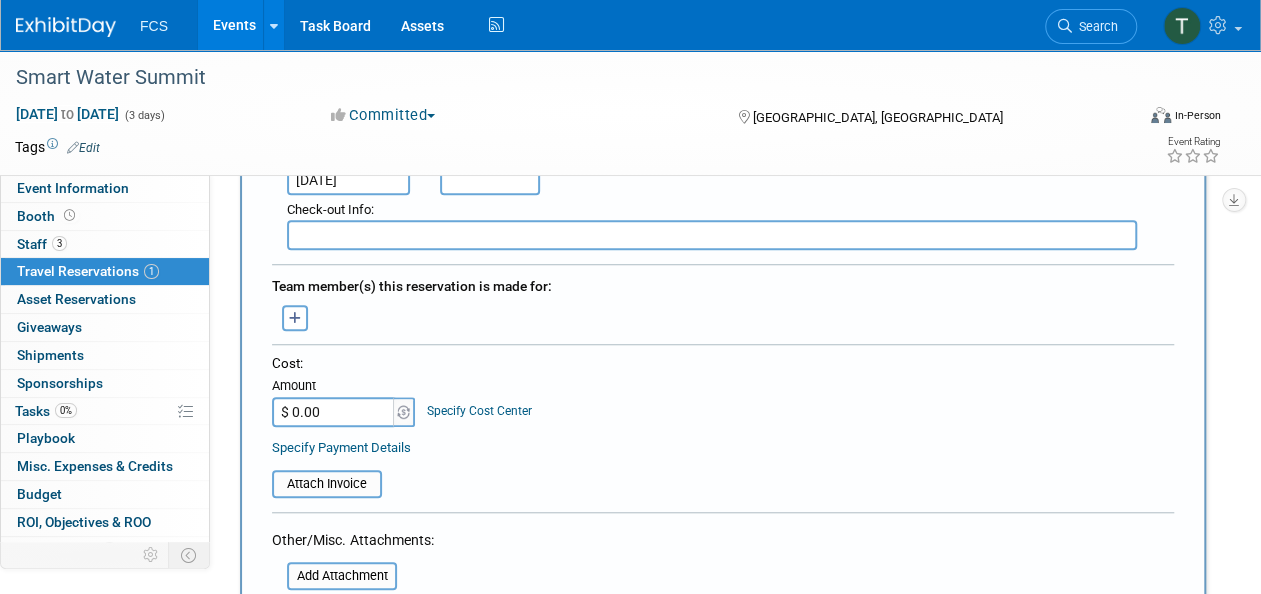 scroll, scrollTop: 600, scrollLeft: 0, axis: vertical 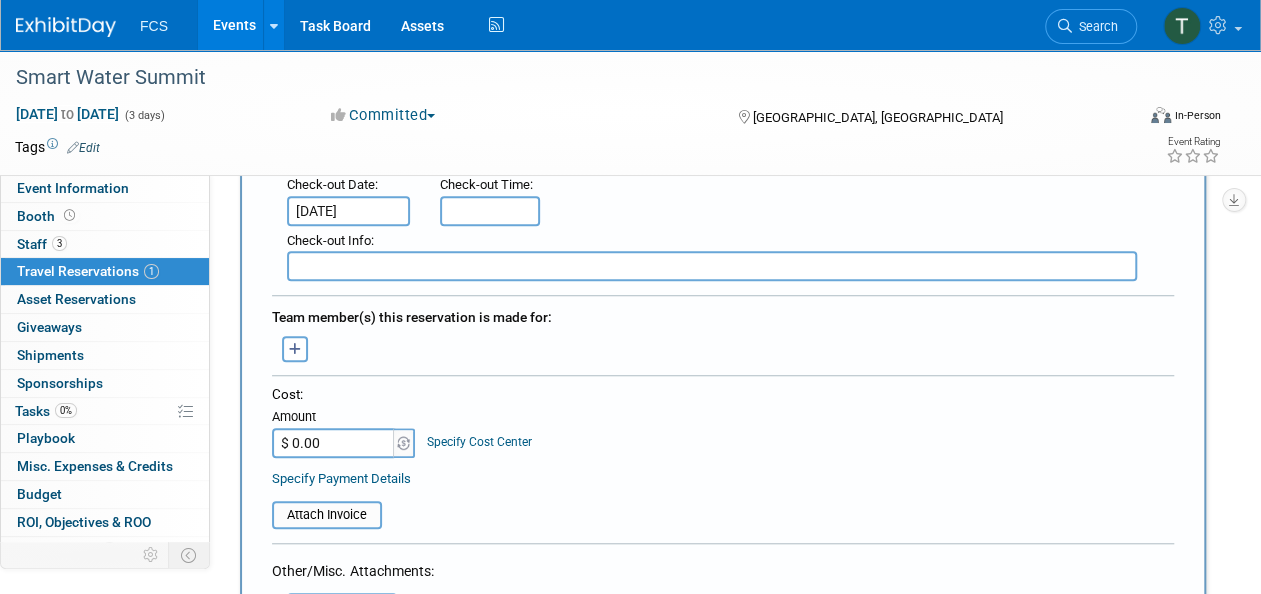 click on "31 1 2 3 4 5 6 7 8 9 10 11 12 13 14 15 16 17 18 19 20 21 22 23 24 25 26 27 28 29 30 1 2 3 4 5 6 7 8 9 10 11" at bounding box center (0, 0) 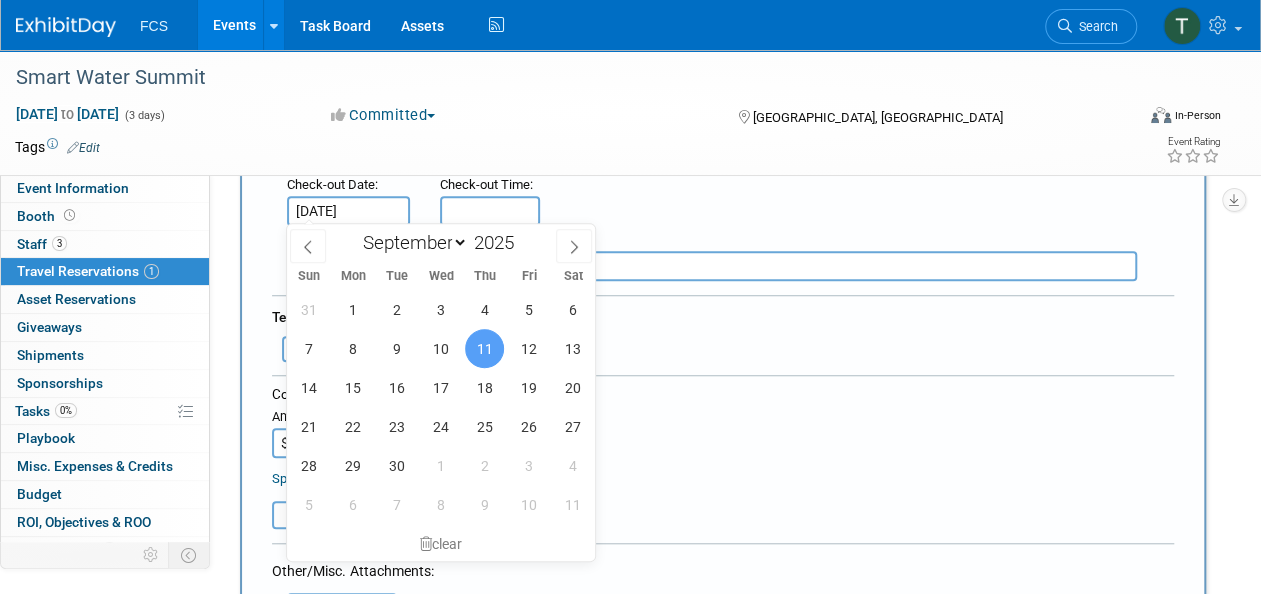 drag, startPoint x: 794, startPoint y: 436, endPoint x: 725, endPoint y: 423, distance: 70.21396 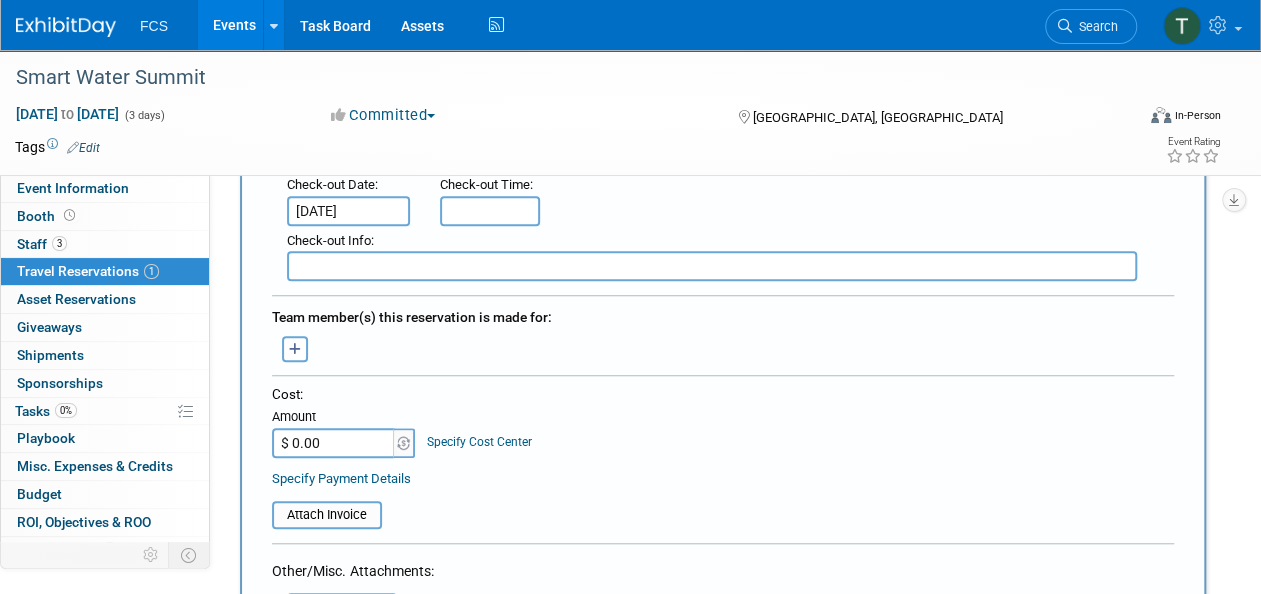 click on "$ 0.00" at bounding box center [334, 443] 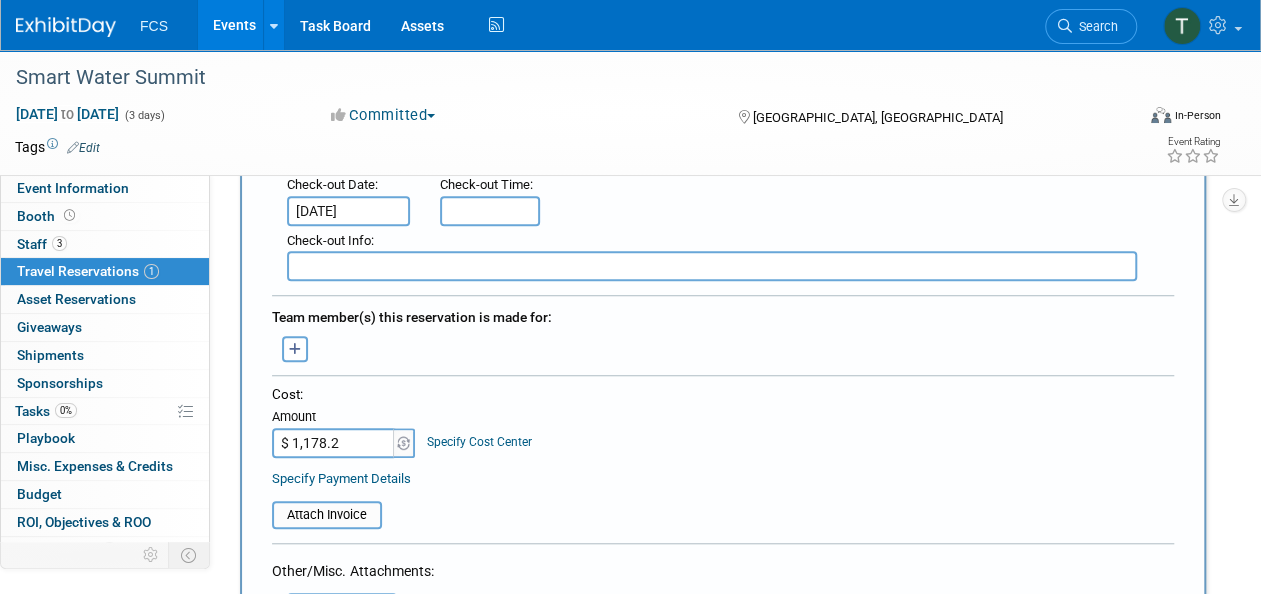 type on "$ 1,178.24" 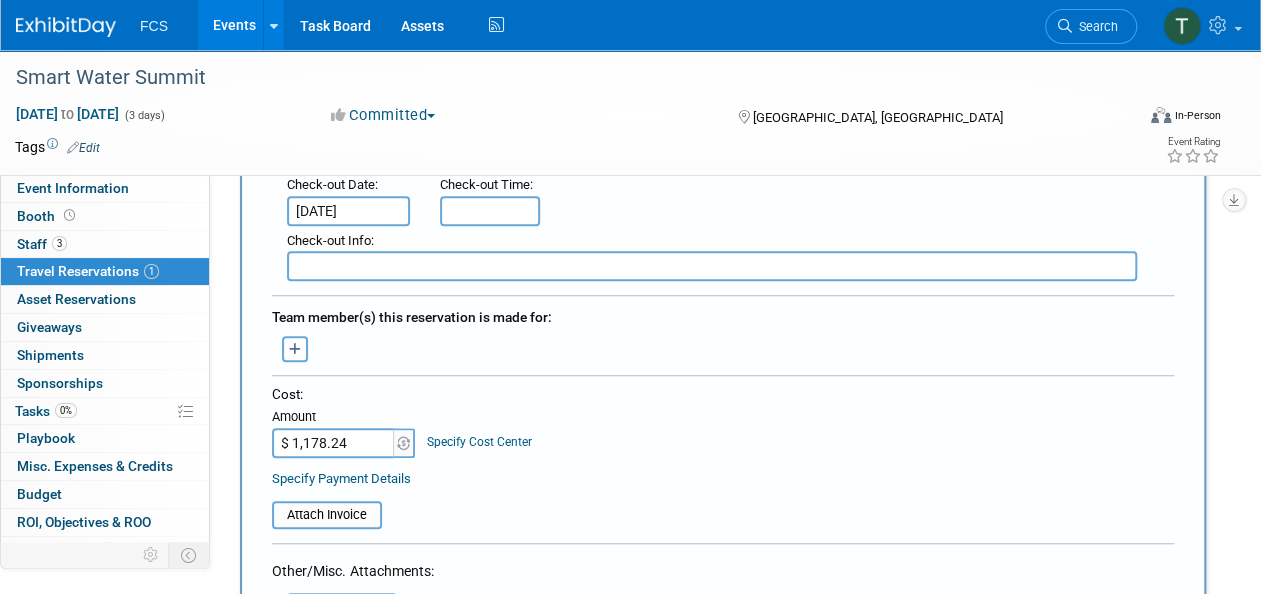 click on "Cost:
Amount
$ 1,178.24
Specify Cost Center
Cost Center
-- Not Specified --" at bounding box center [723, 421] 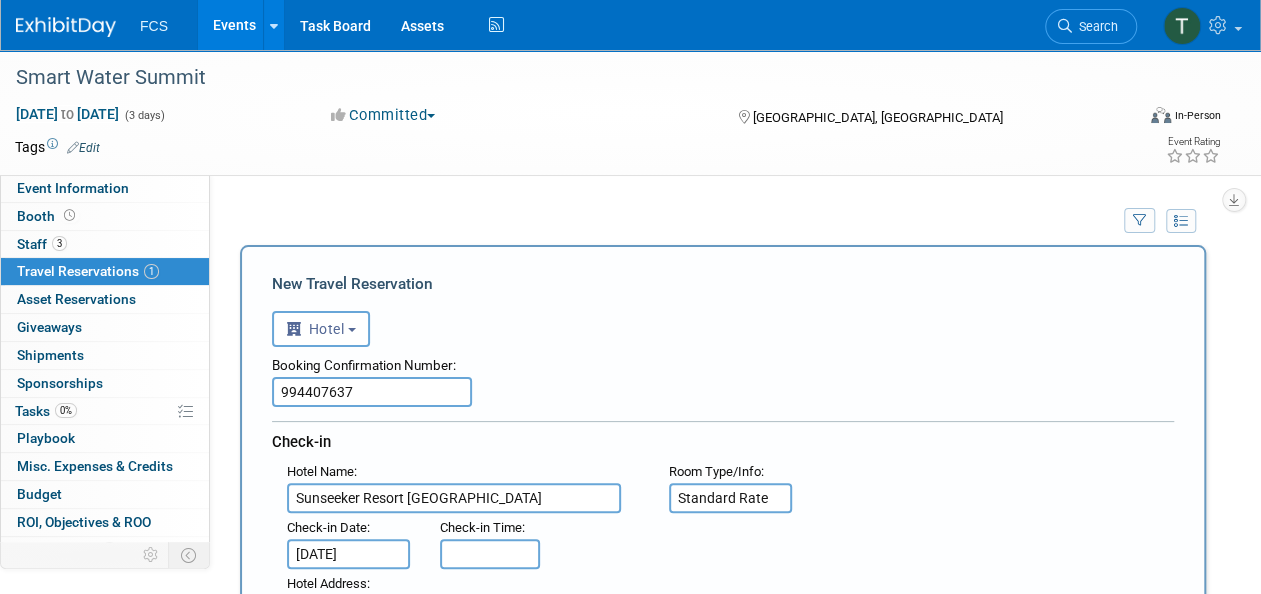 click on "Standard Rate" at bounding box center (730, 498) 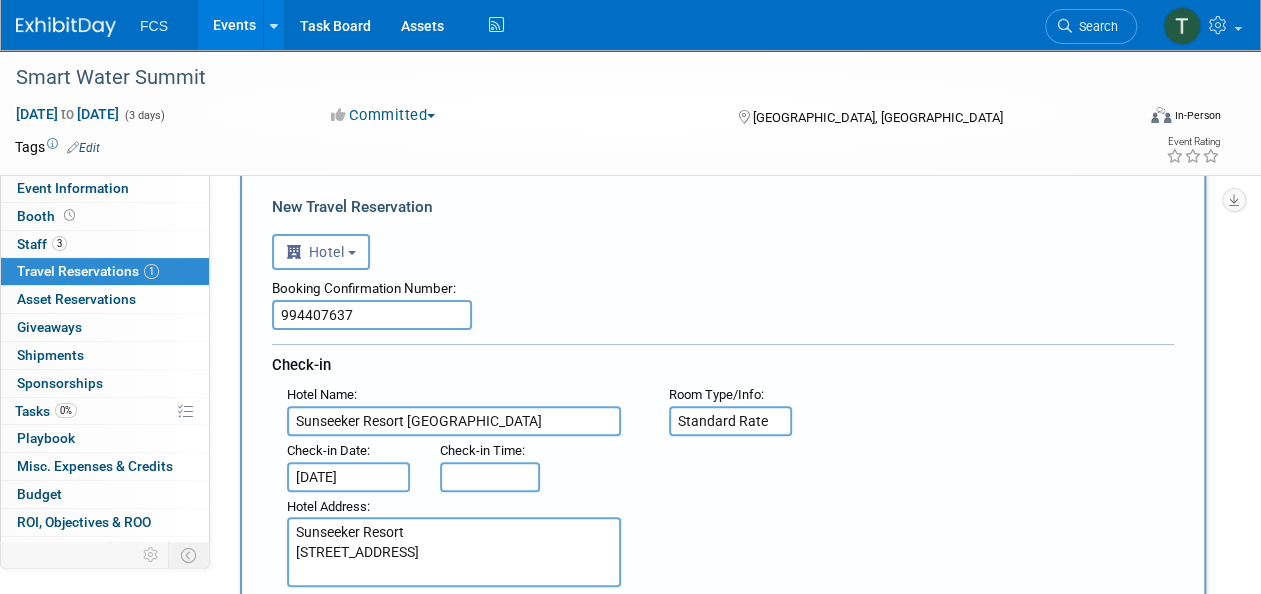 scroll, scrollTop: 200, scrollLeft: 0, axis: vertical 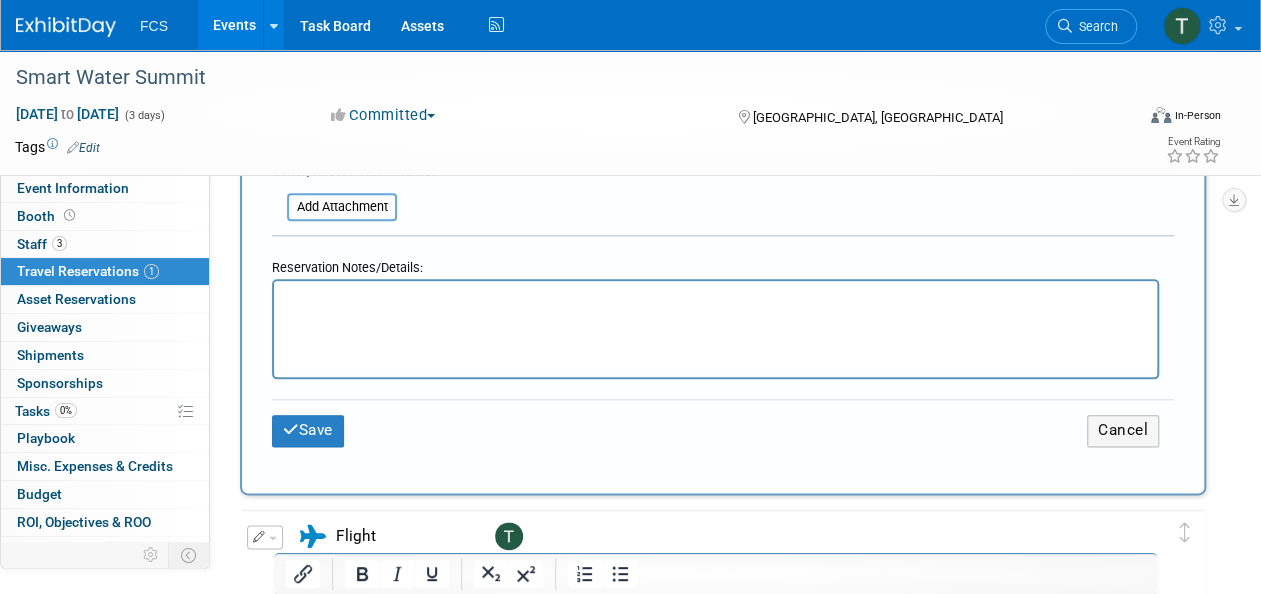 click at bounding box center (716, 299) 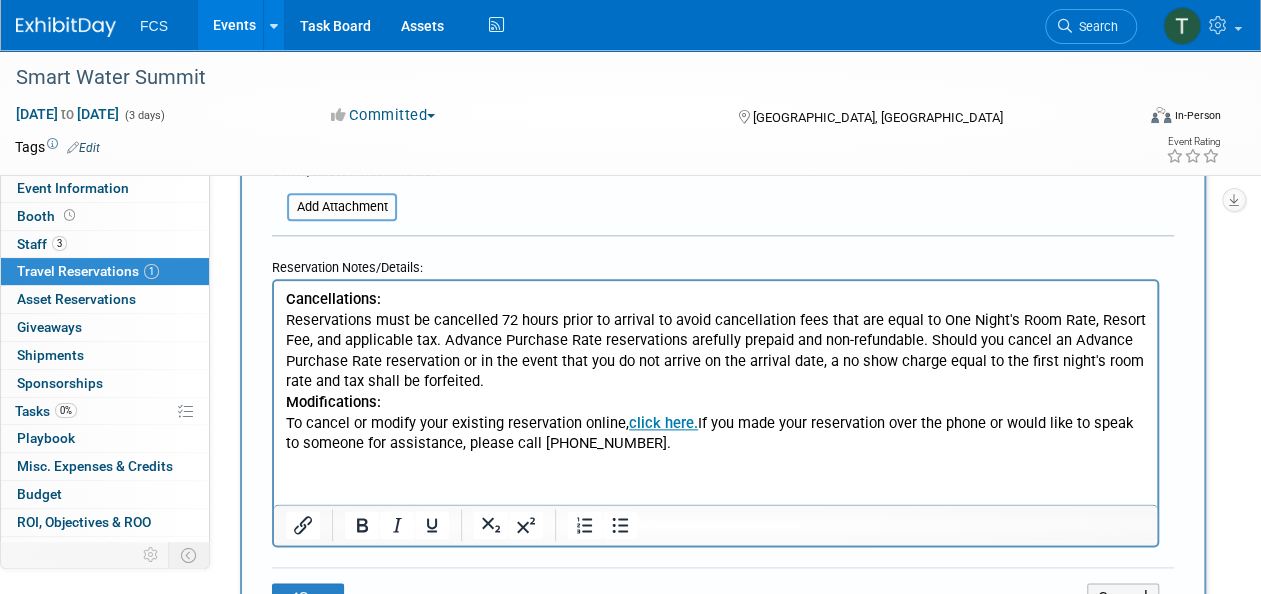 click on "Cancellations:  Reservations must be cancelled 72 hours prior to arrival to avoid cancellation fees that are equal to One Night's Room Rate, Resort Fee, and applicable tax. Advance Purchase Rate reservations arefully prepaid and non-refundable. Should you cancel an Advance Purchase Rate reservation or in the event that you do not arrive on the arrival date, a no show charge equal to the first night's room rate and tax shall be forfeited. Modifications: To cancel or modify your existing reservation online,  click here.  If you made your reservation over the phone or would like to speak to someone for assistance, please call 833-914-7300." at bounding box center (715, 367) 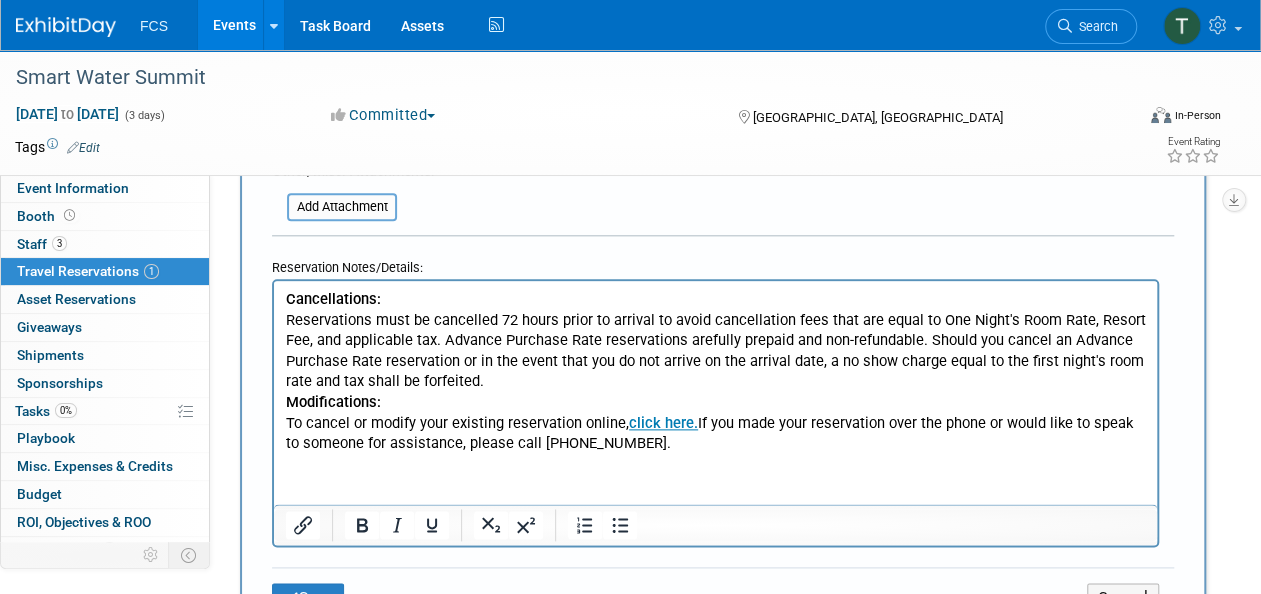 click on "To cancel or modify your existing reservation online,  click here.  If you made your reservation over the phone or would like to speak to someone for assistance, please call 833-914-7300." at bounding box center [716, 433] 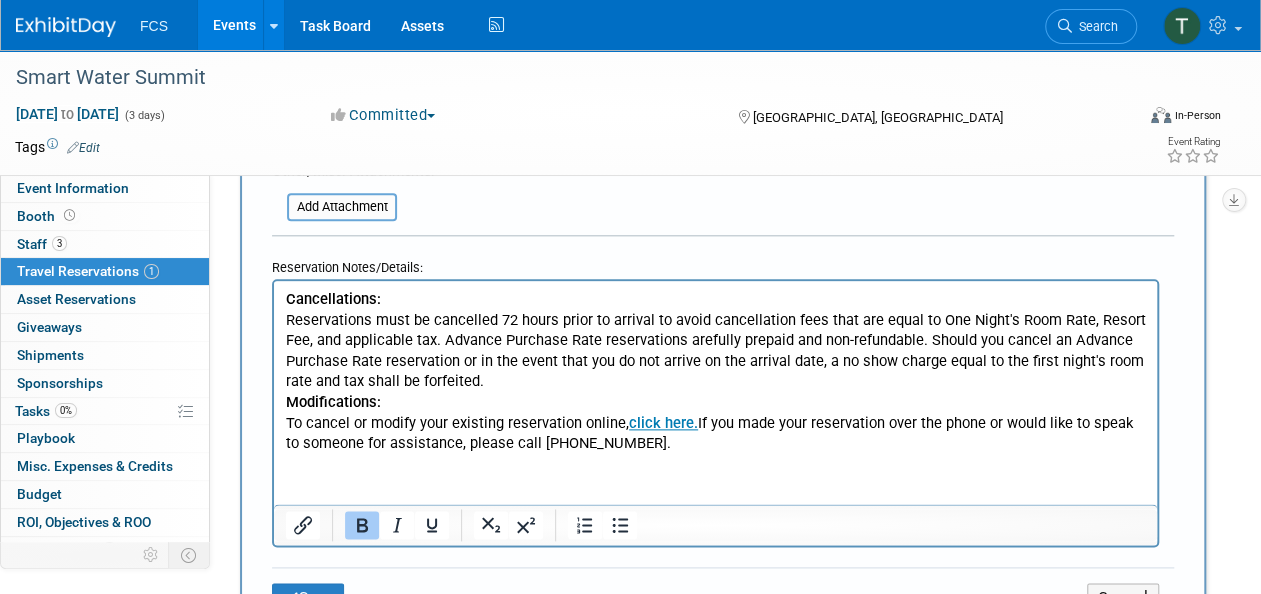 click on "Cancellations:  Reservations must be cancelled 72 hours prior to arrival to avoid cancellation fees that are equal to One Night's Room Rate, Resort Fee, and applicable tax. Advance Purchase Rate reservations arefully prepaid and non-refundable. Should you cancel an Advance Purchase Rate reservation or in the event that you do not arrive on the arrival date, a no show charge equal to the first night's room rate and tax shall be forfeited. Modifications: To cancel or modify your existing reservation online,  click here.  If you made your reservation over the phone or would like to speak to someone for assistance, please call 833-914-7300." at bounding box center (715, 367) 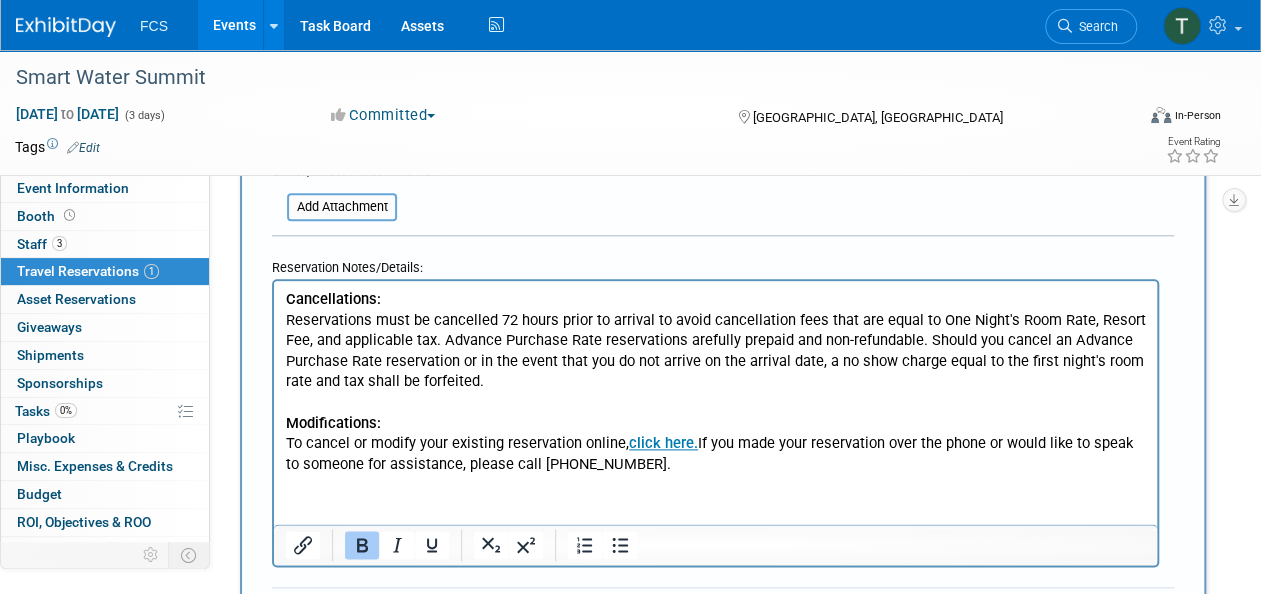 scroll, scrollTop: 1300, scrollLeft: 0, axis: vertical 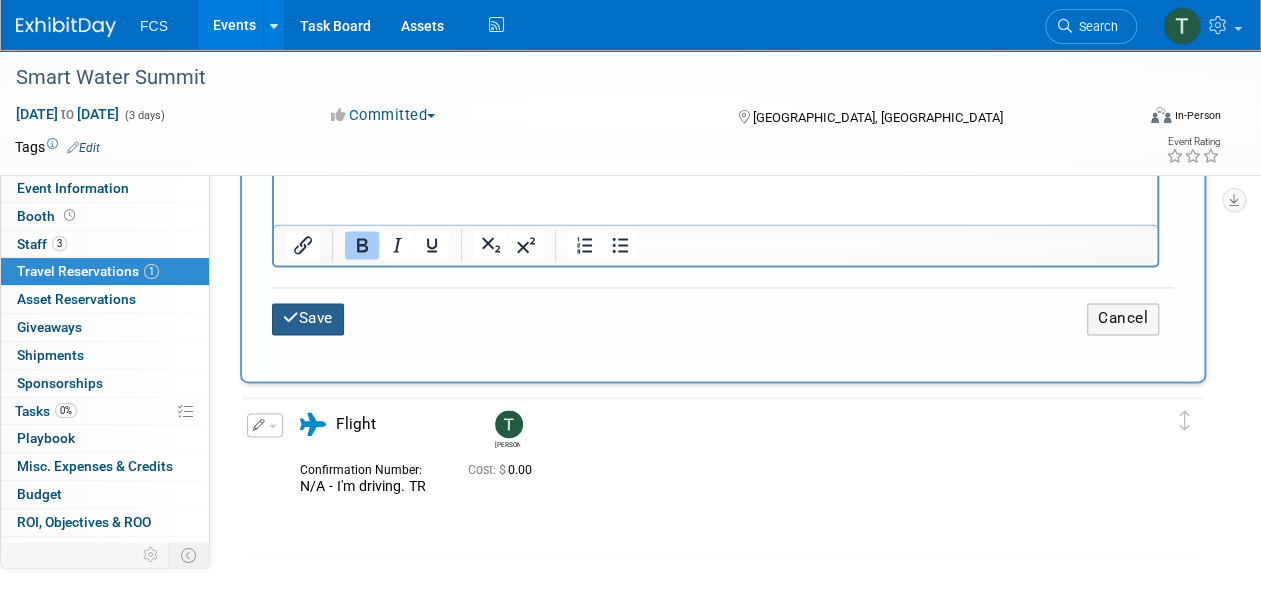 click on "Save" at bounding box center [308, 318] 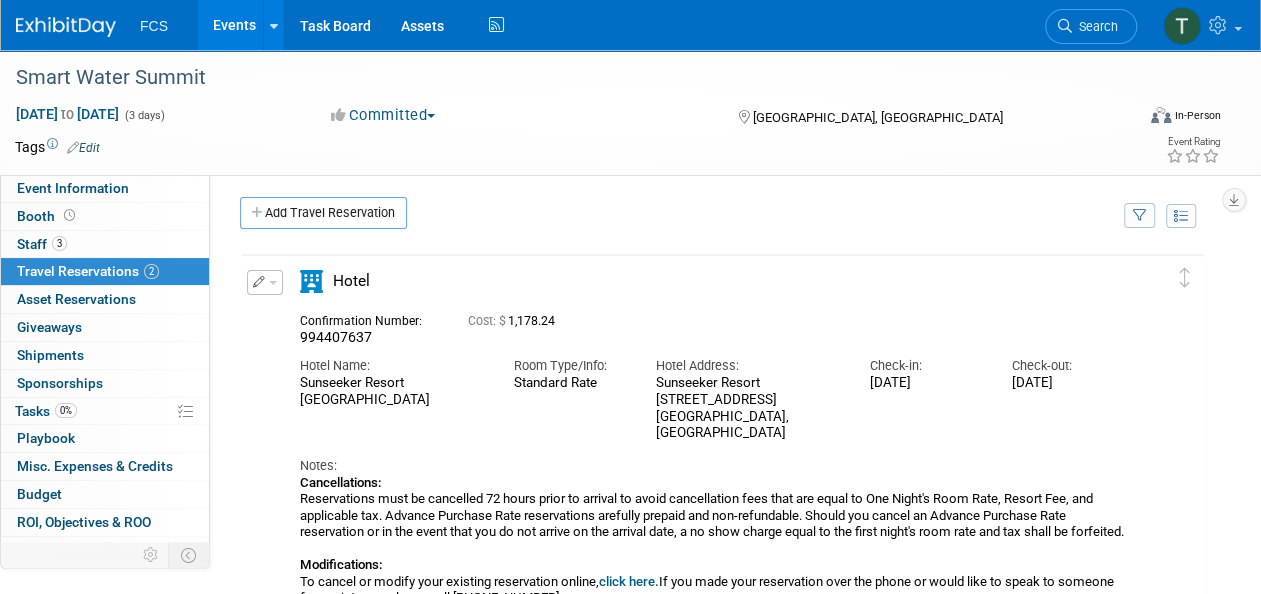 scroll, scrollTop: 0, scrollLeft: 0, axis: both 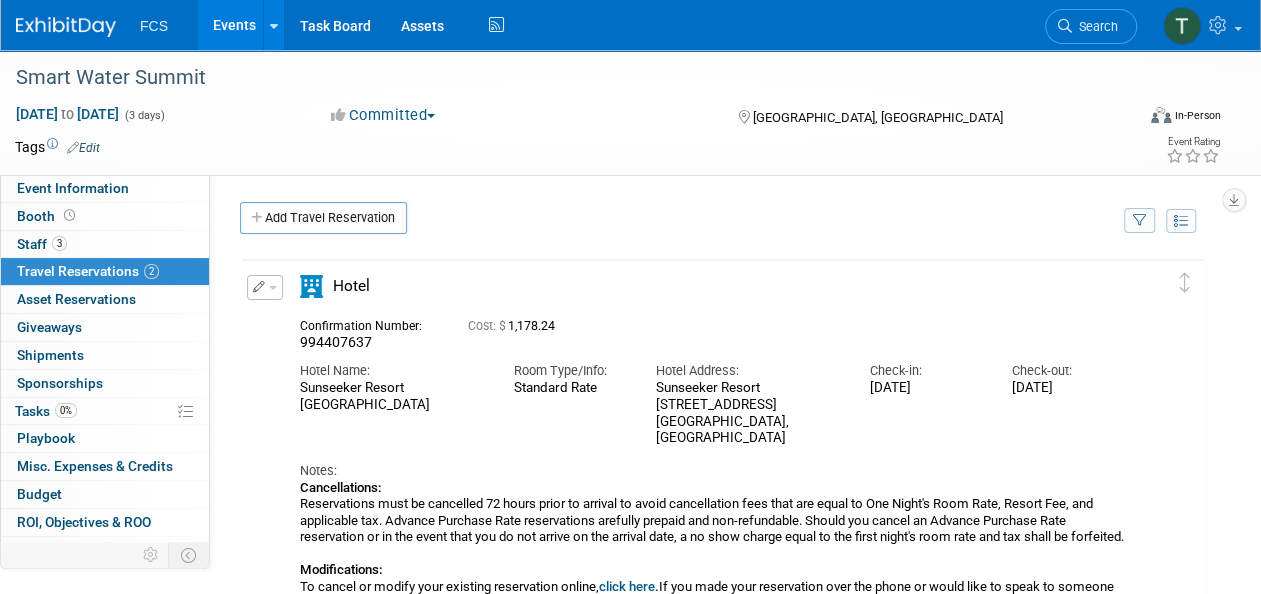 click at bounding box center [259, 287] 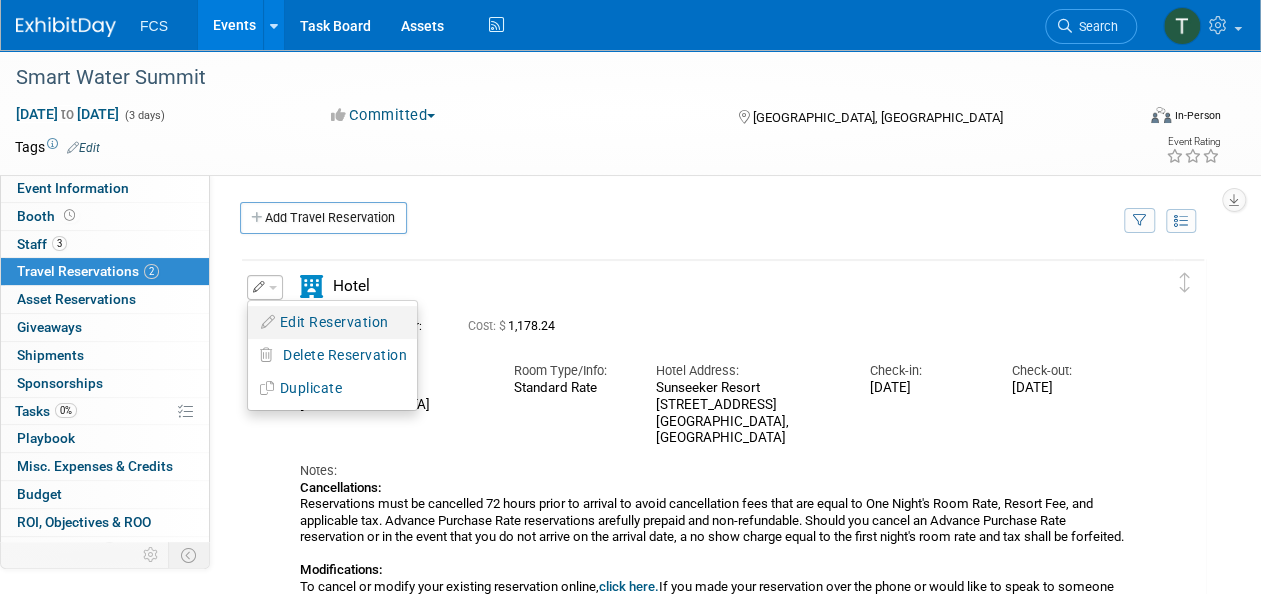 click on "Edit Reservation" at bounding box center [332, 322] 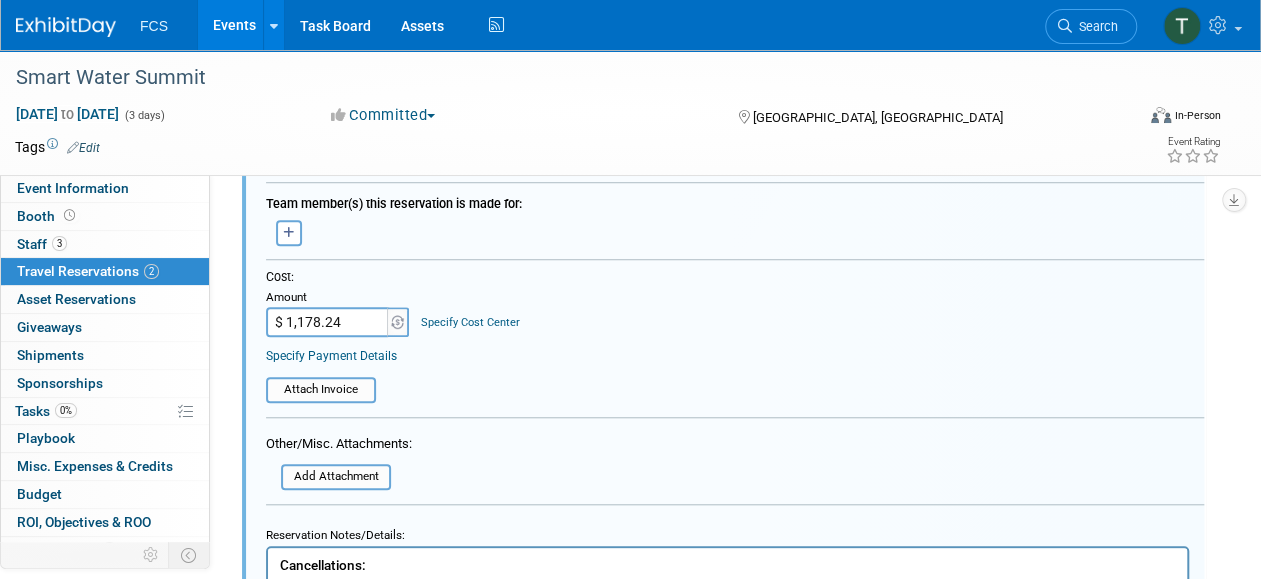 scroll, scrollTop: 632, scrollLeft: 0, axis: vertical 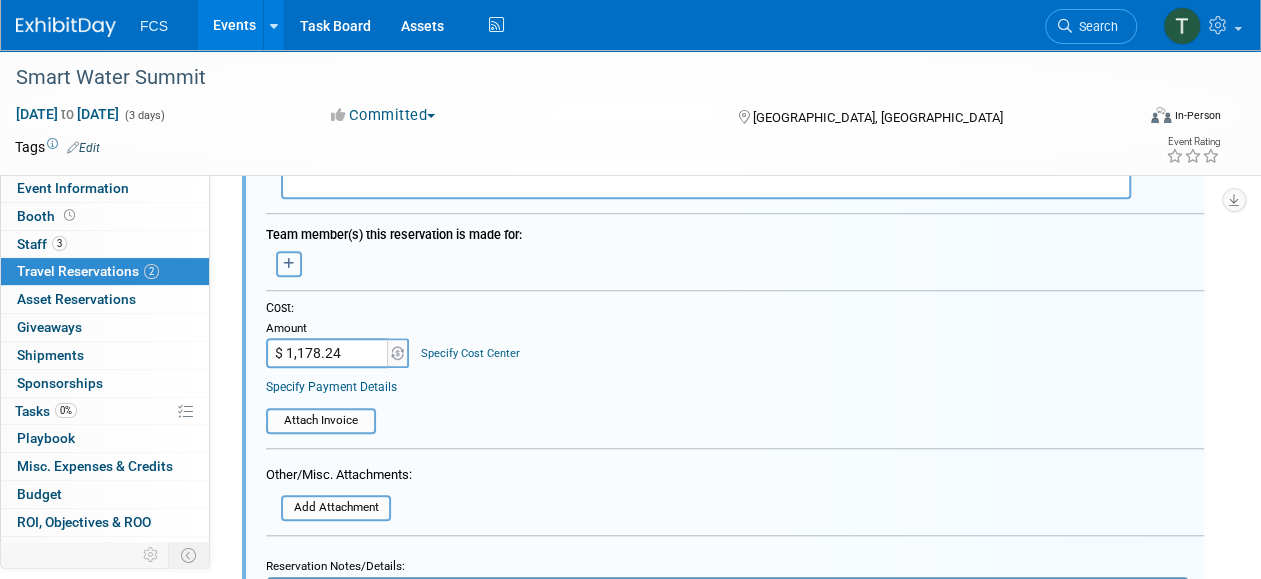 click at bounding box center (289, 264) 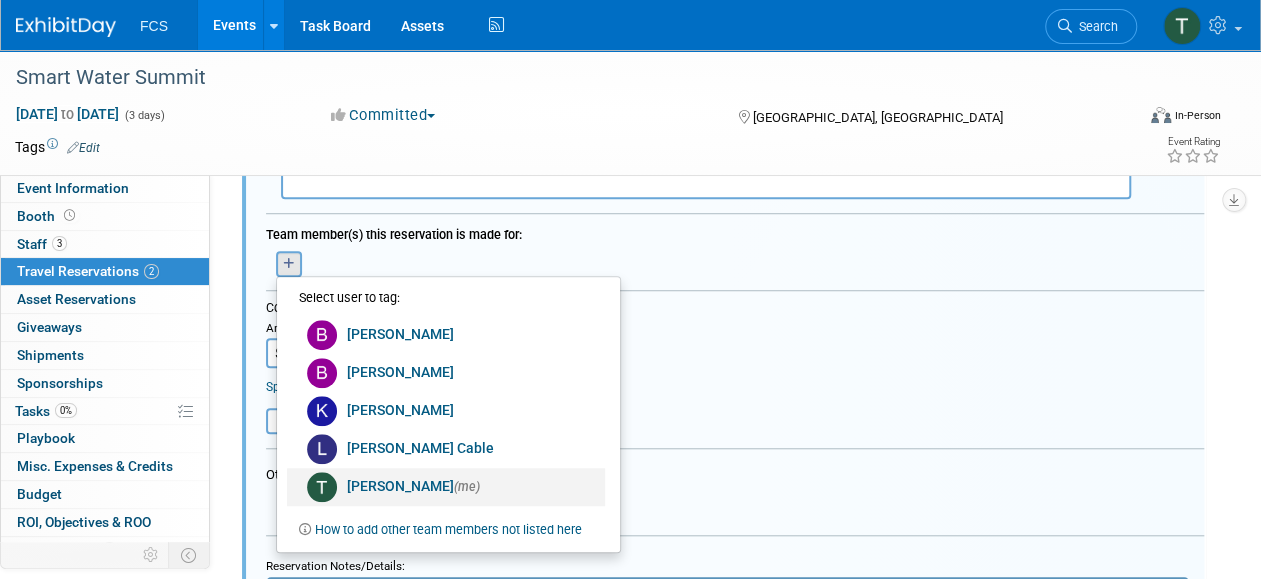 click at bounding box center (322, 487) 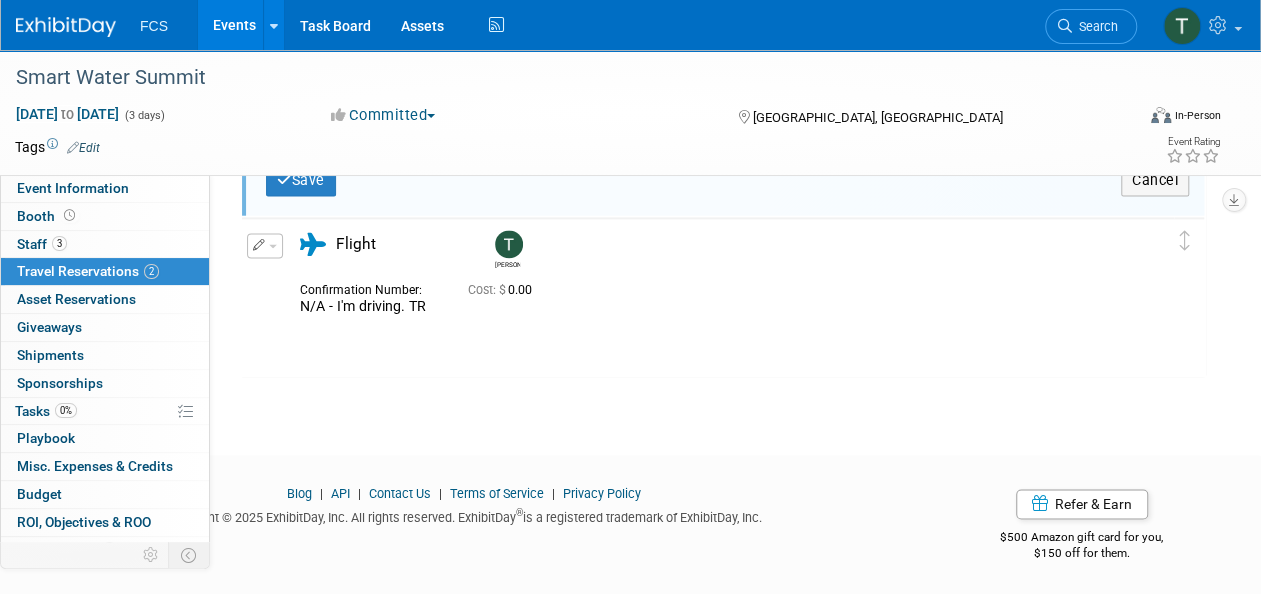 scroll, scrollTop: 1273, scrollLeft: 0, axis: vertical 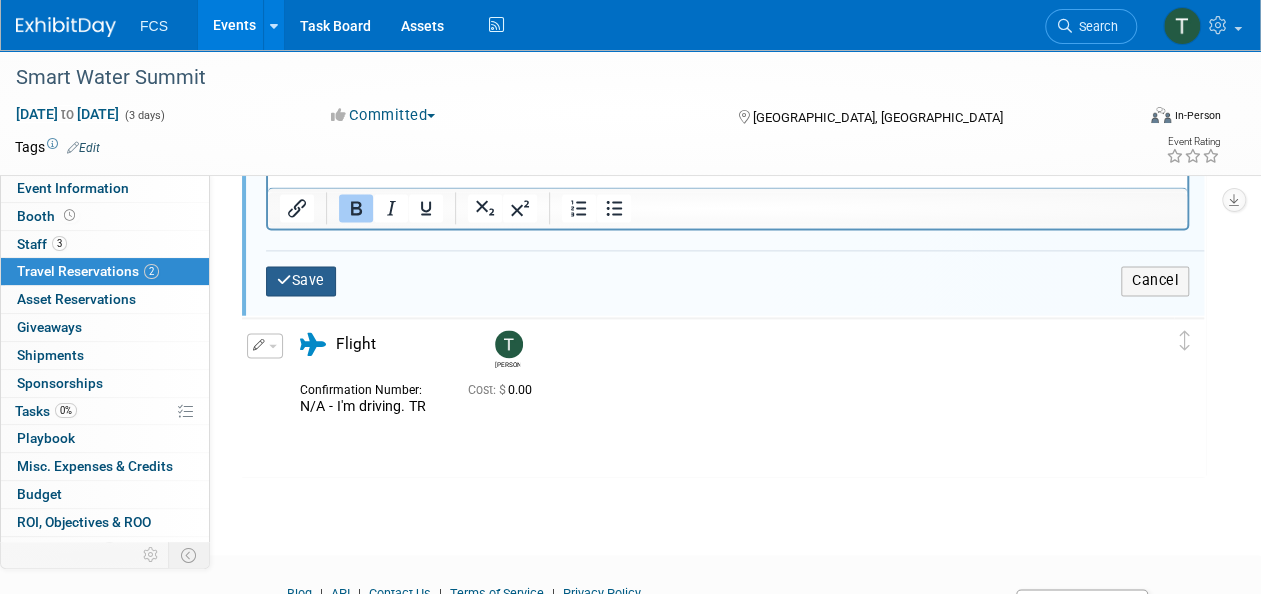 click on "Save" at bounding box center [301, 280] 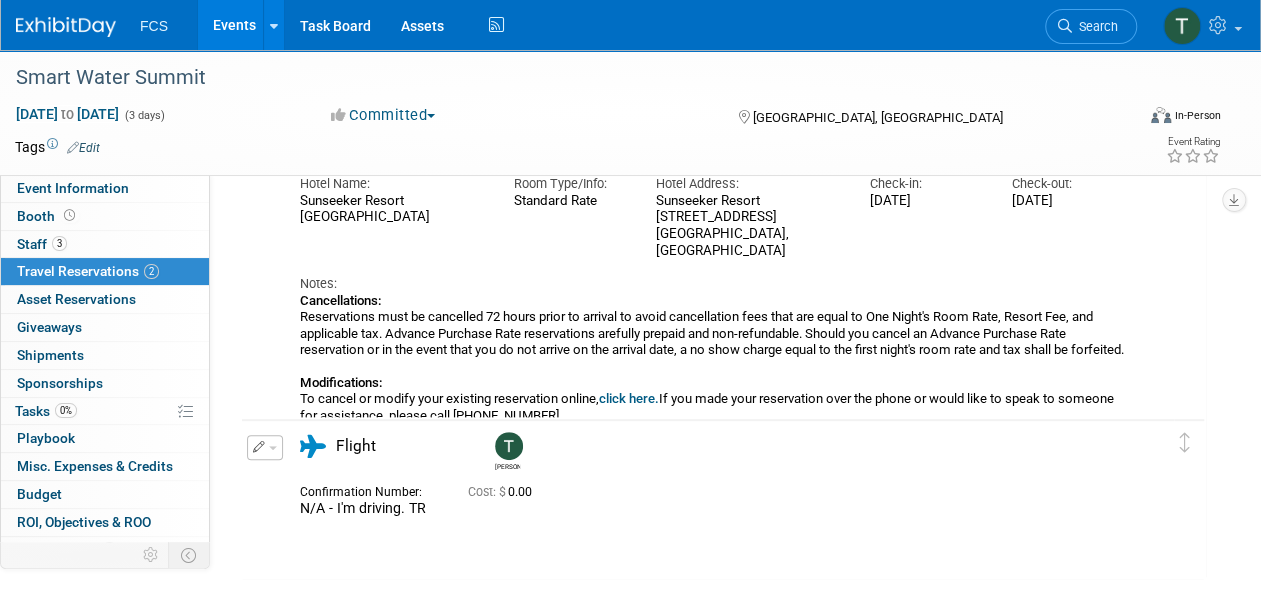 scroll, scrollTop: 300, scrollLeft: 0, axis: vertical 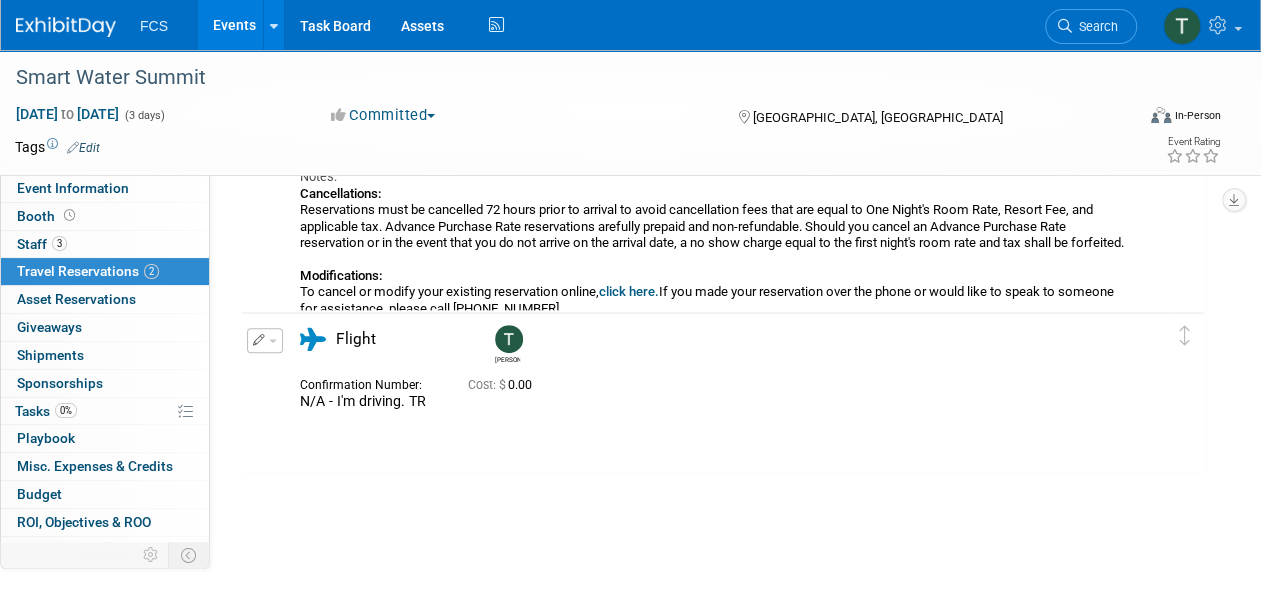 click on "click here." at bounding box center [629, 291] 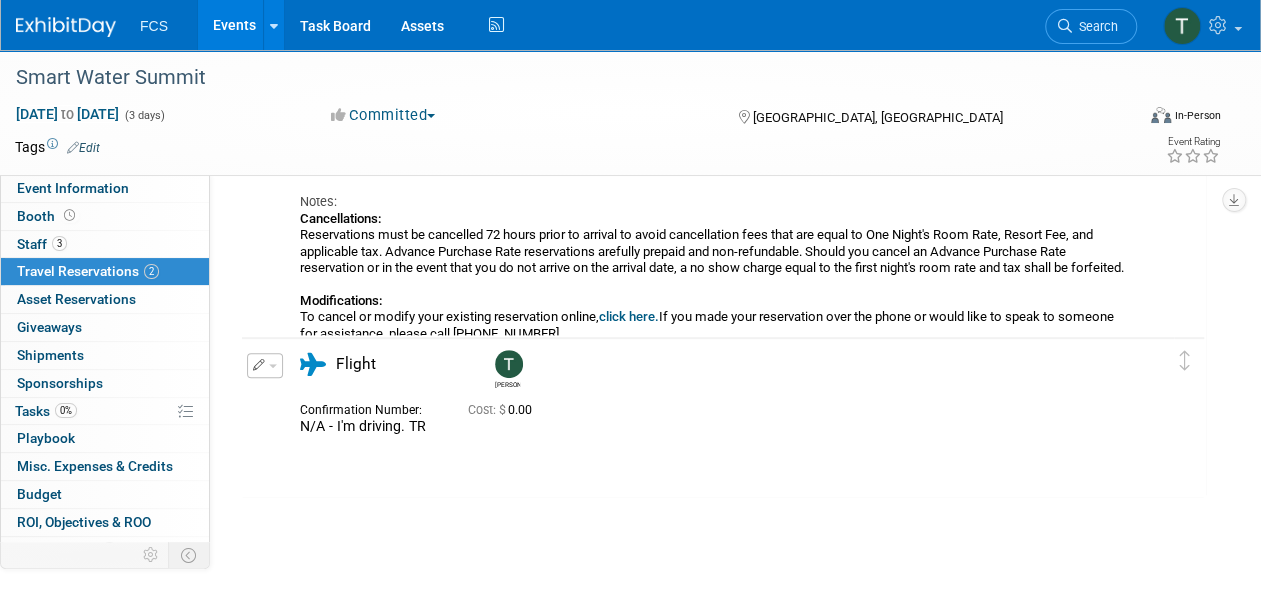 scroll, scrollTop: 400, scrollLeft: 0, axis: vertical 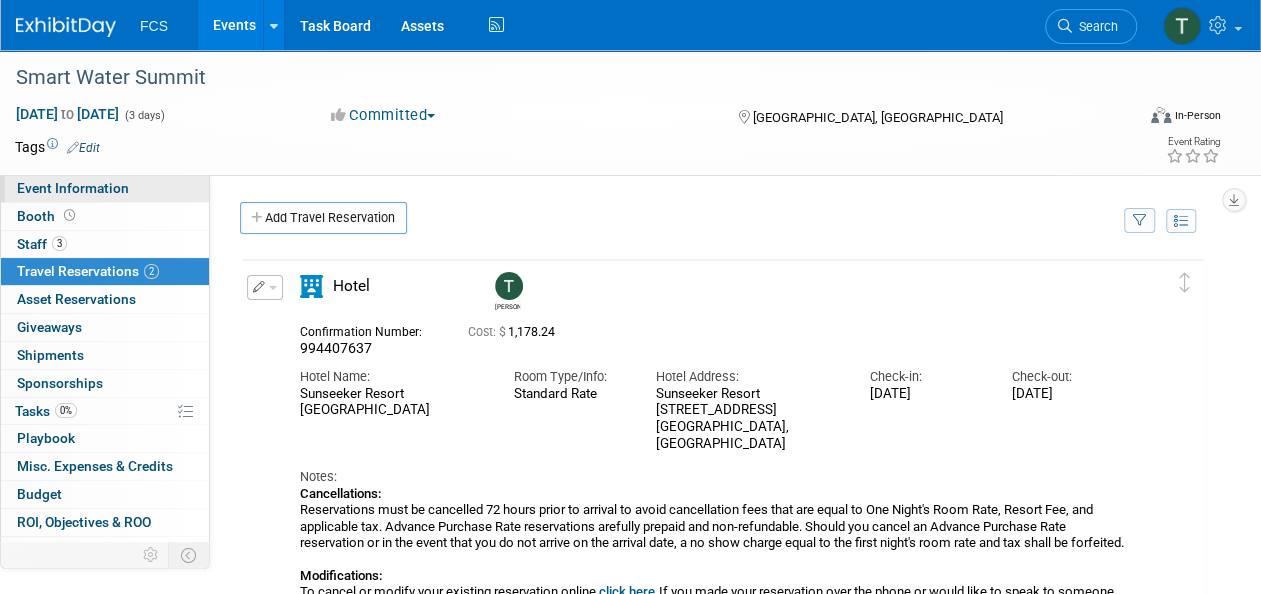 click on "Event Information" at bounding box center [73, 188] 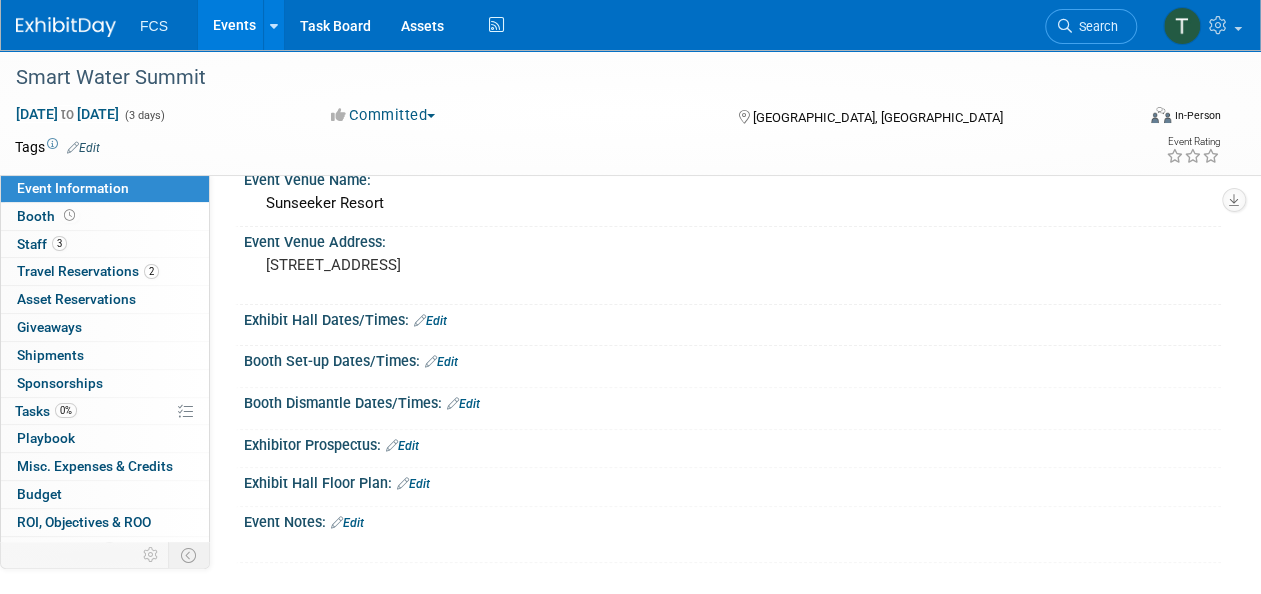 scroll, scrollTop: 273, scrollLeft: 0, axis: vertical 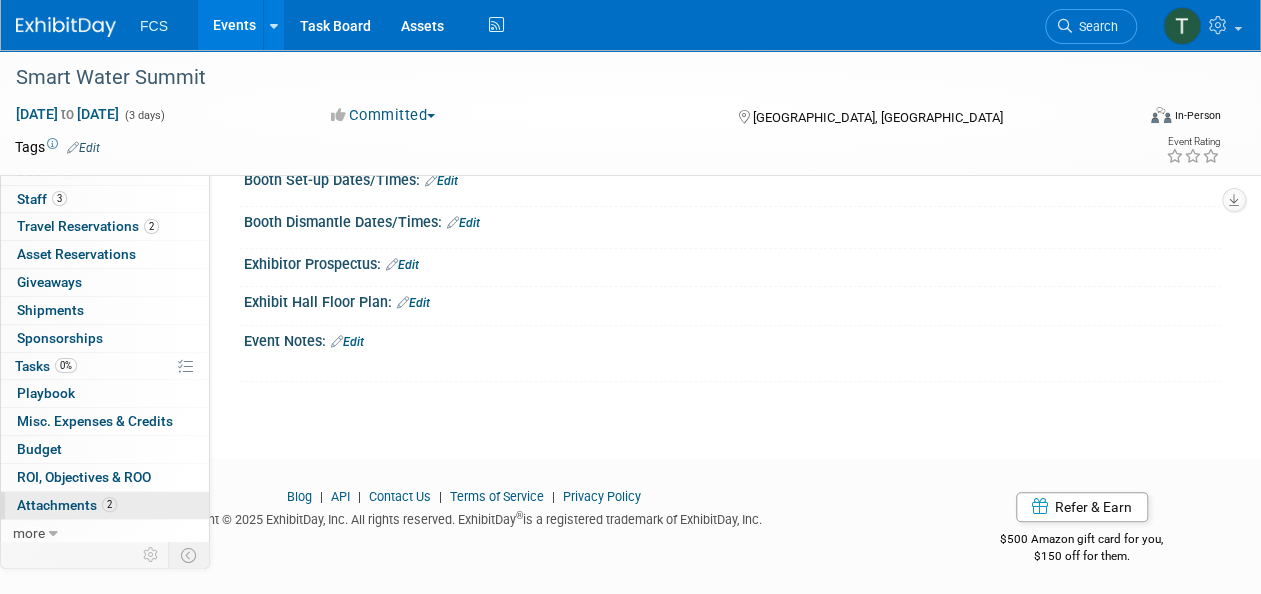 click on "Attachments 2" at bounding box center [67, 505] 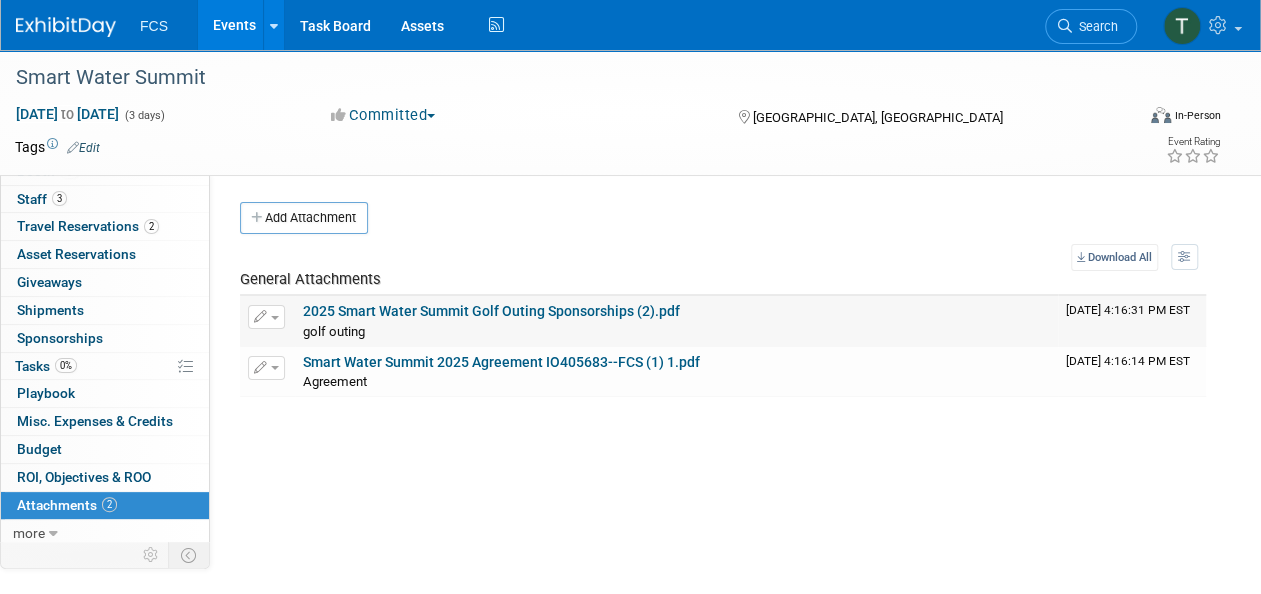 click on "2025 Smart Water Summit Golf Outing Sponsorships (2).pdf" at bounding box center (491, 311) 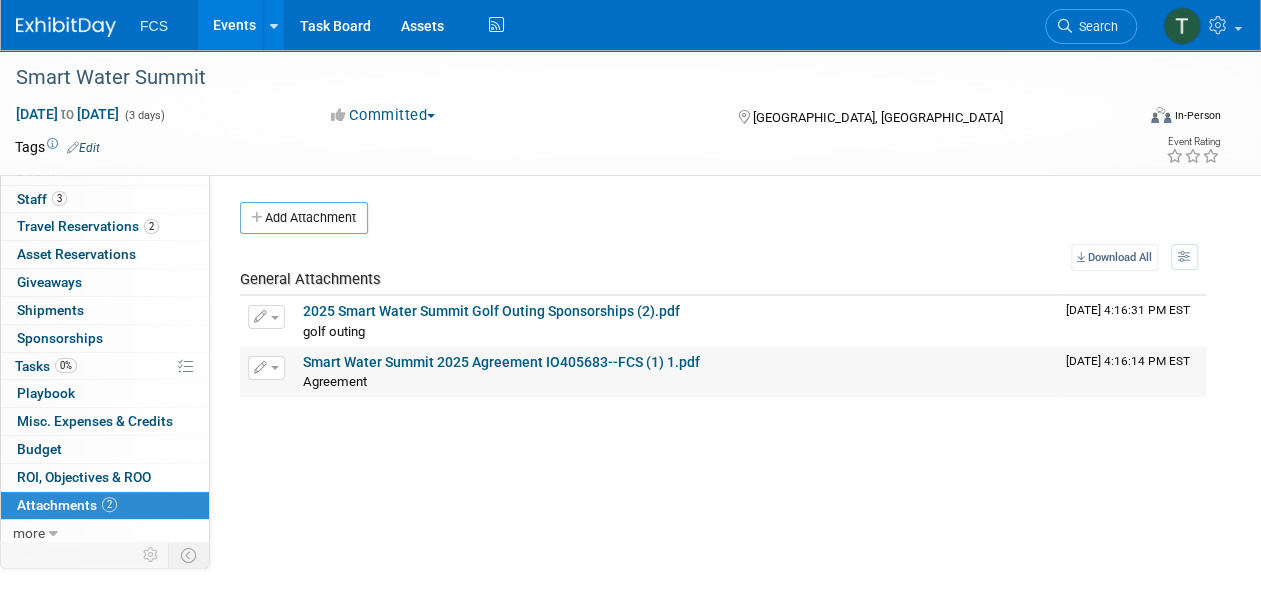 click on "Smart Water Summit 2025 Agreement IO405683--FCS (1) 1.pdf" at bounding box center (501, 362) 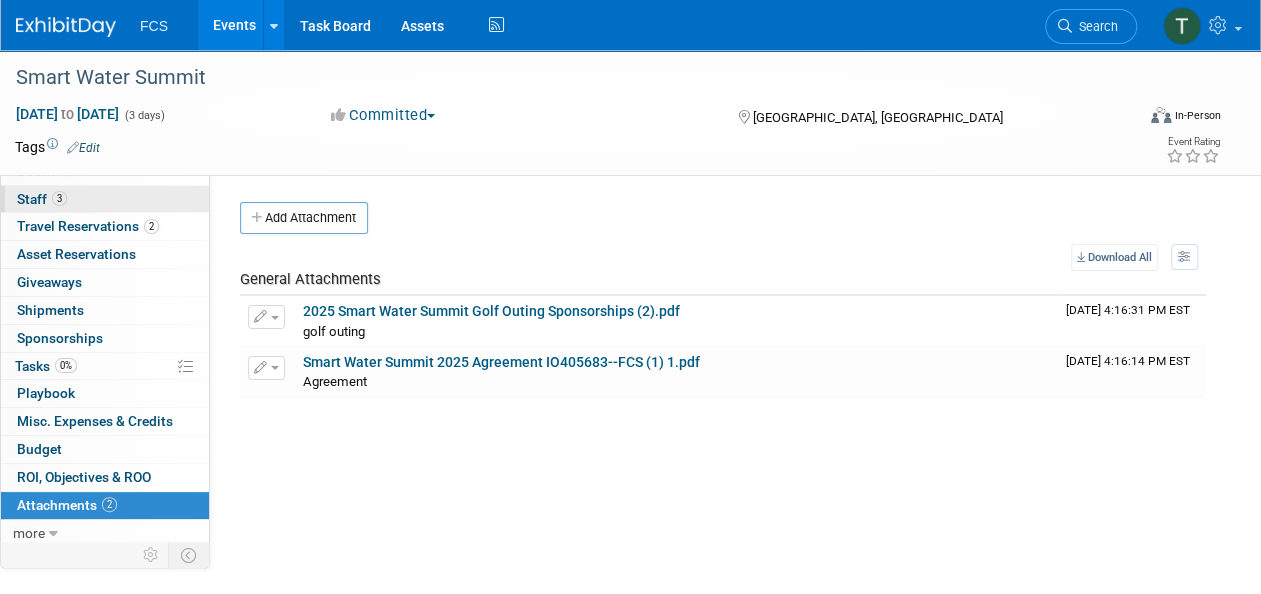 click on "Staff 3" at bounding box center [42, 199] 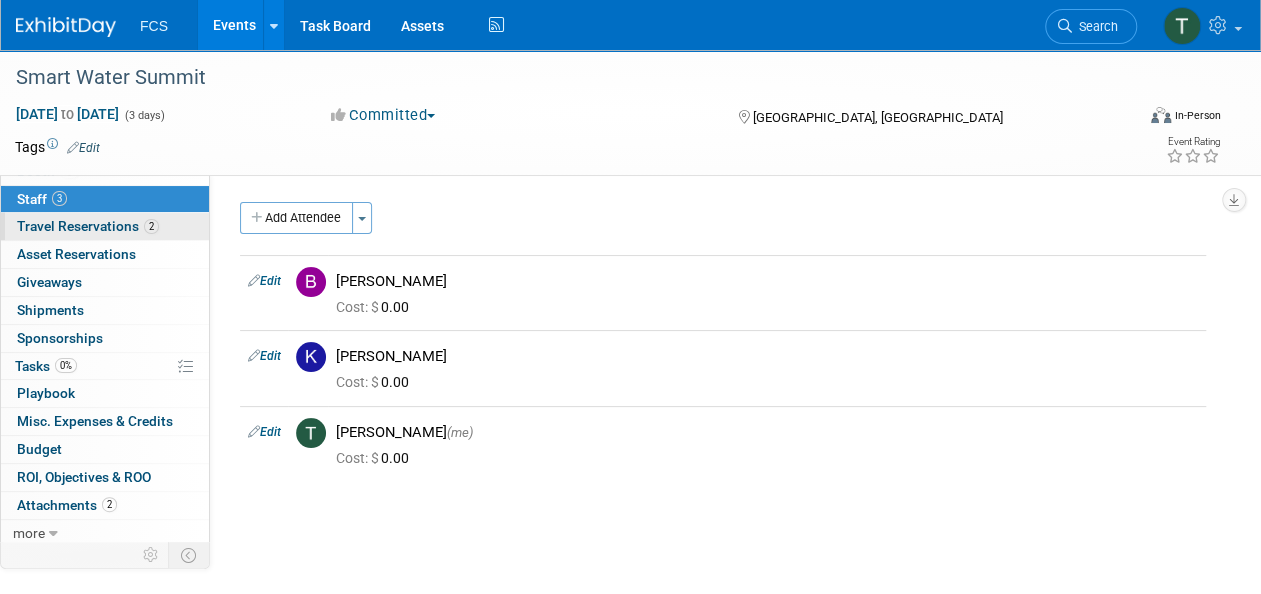 click on "Travel Reservations 2" at bounding box center (88, 226) 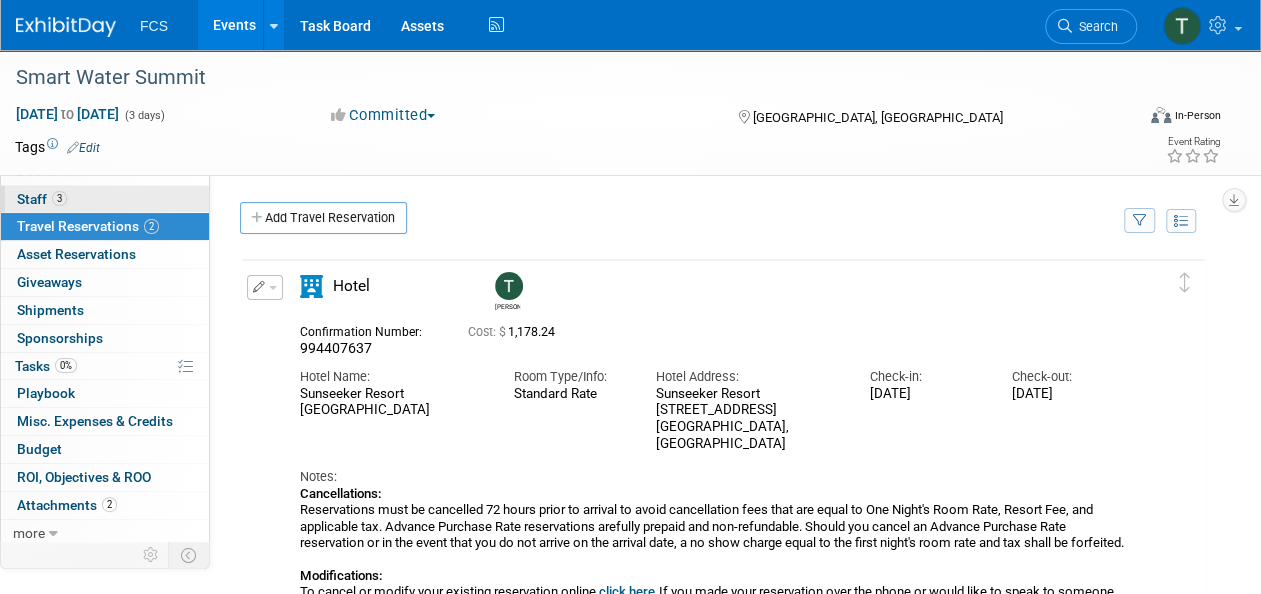 scroll, scrollTop: 0, scrollLeft: 0, axis: both 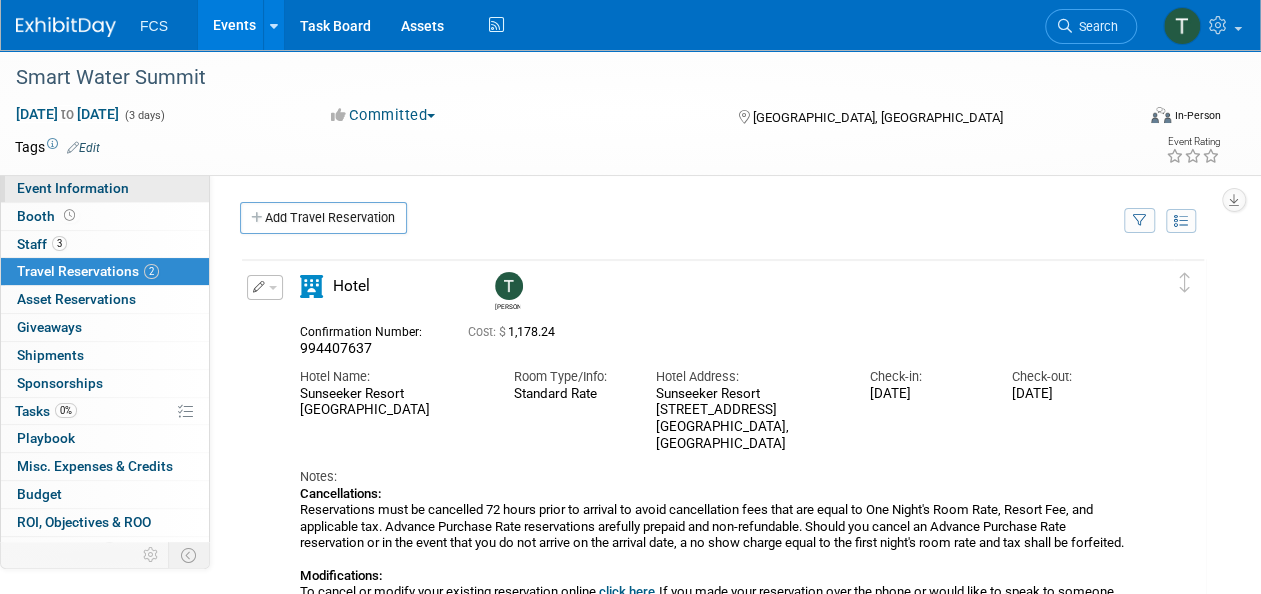 click on "Event Information" at bounding box center [73, 188] 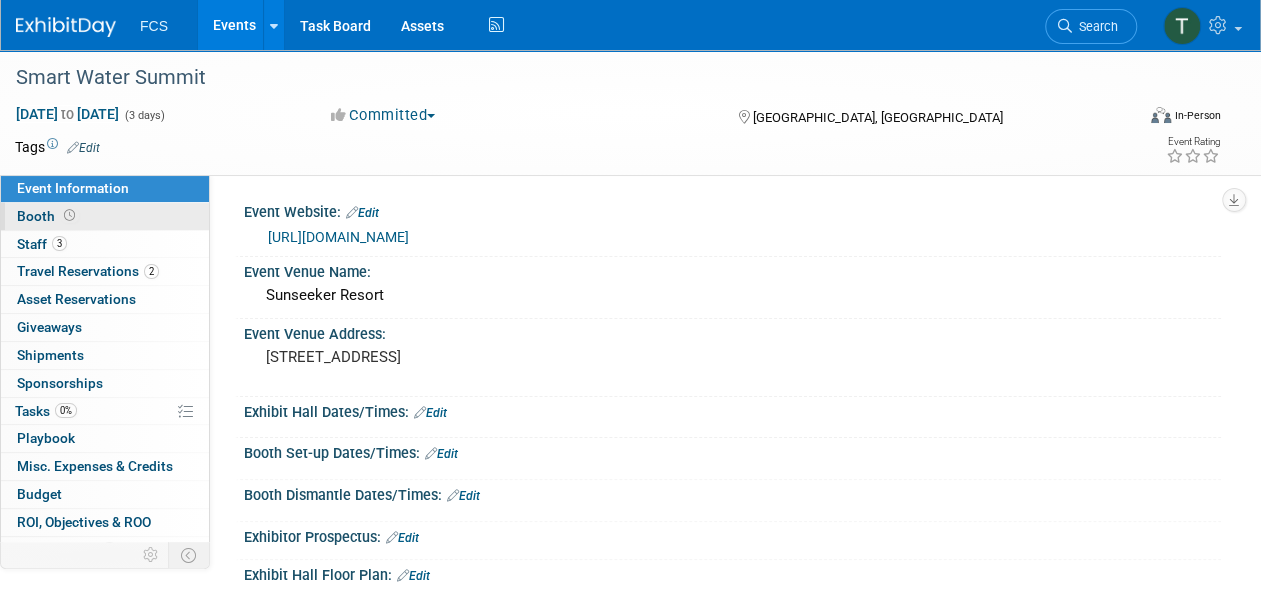 click on "Booth" at bounding box center [48, 216] 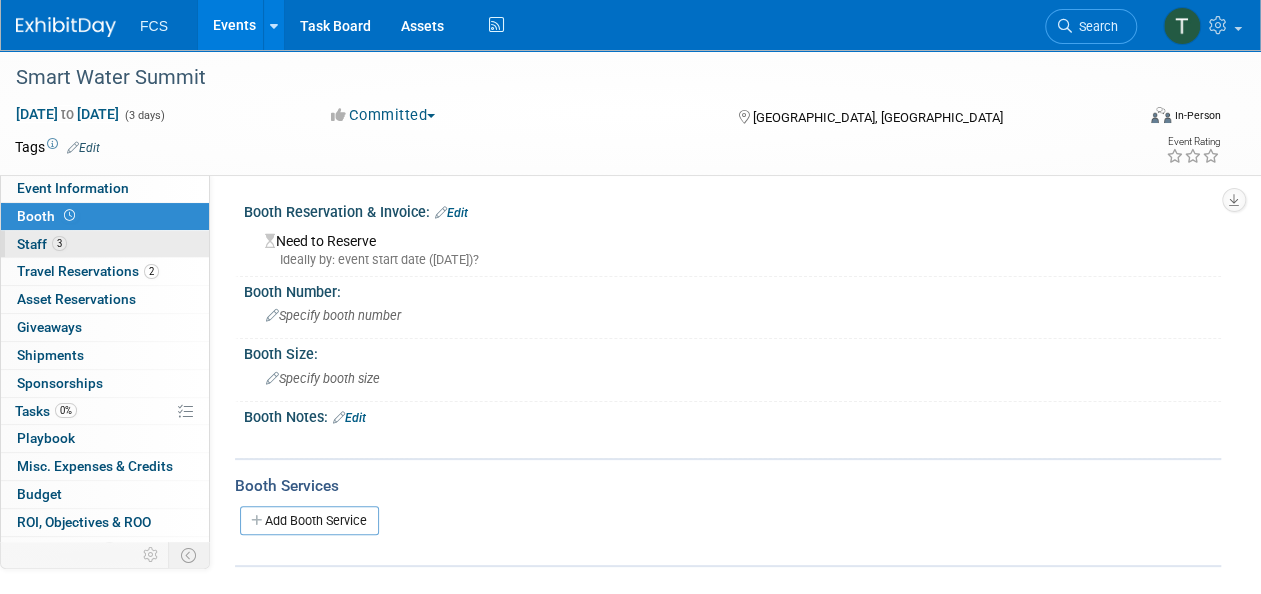 click on "Staff 3" at bounding box center (42, 244) 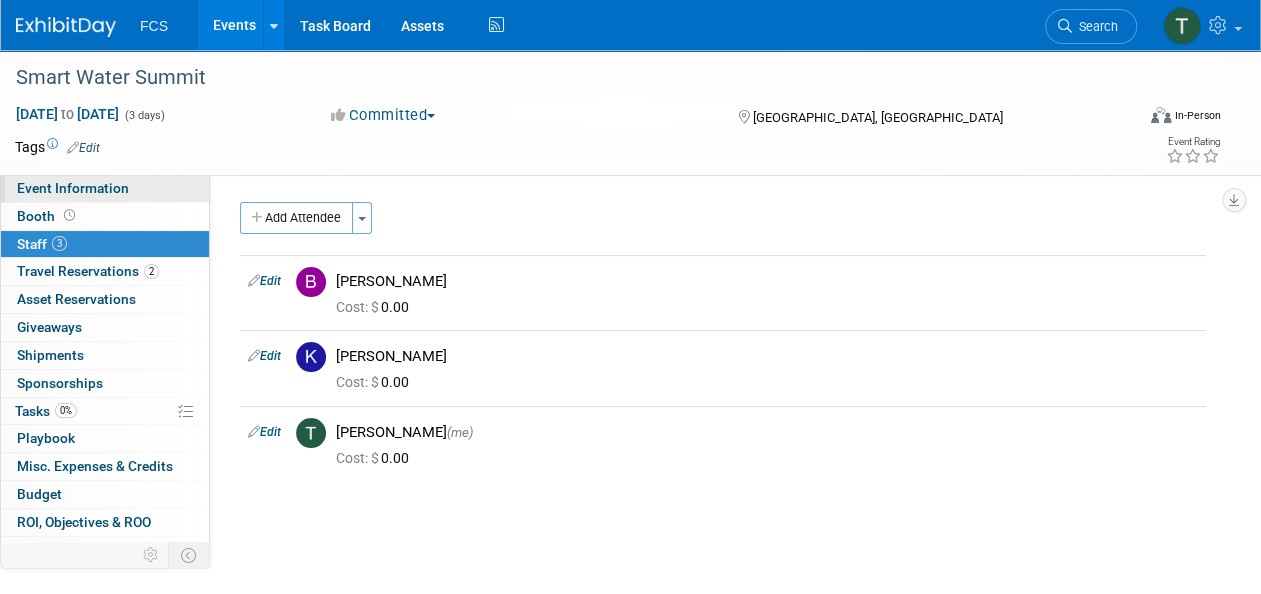 click on "Event Information" at bounding box center [73, 188] 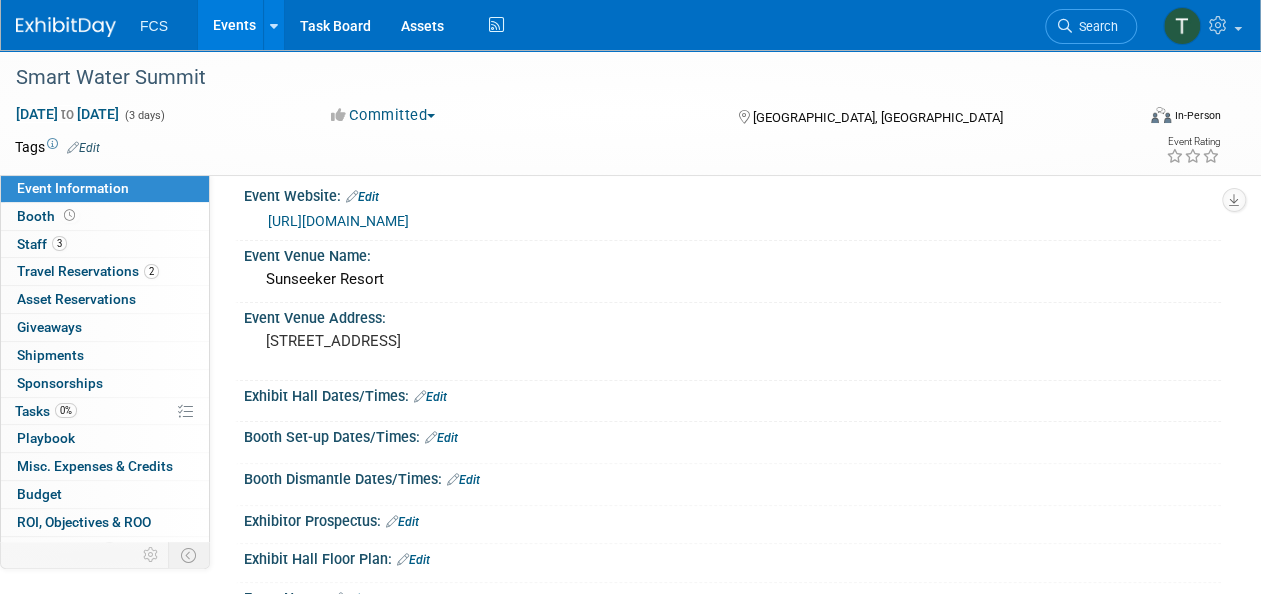 scroll, scrollTop: 0, scrollLeft: 0, axis: both 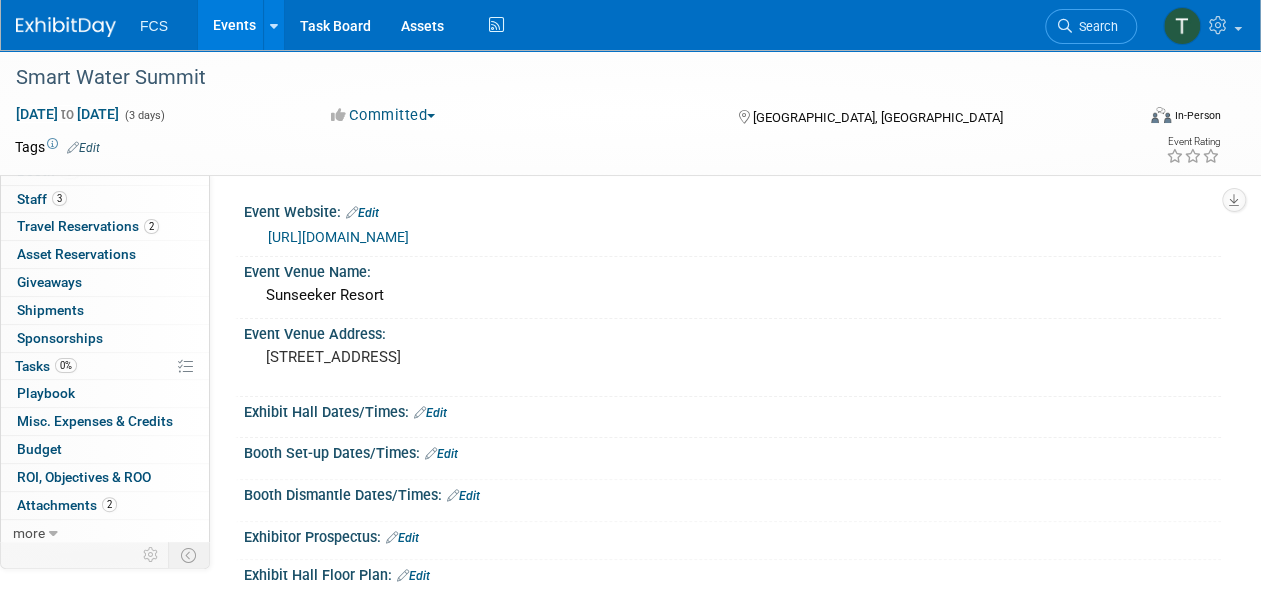 click on "Edit" at bounding box center (362, 213) 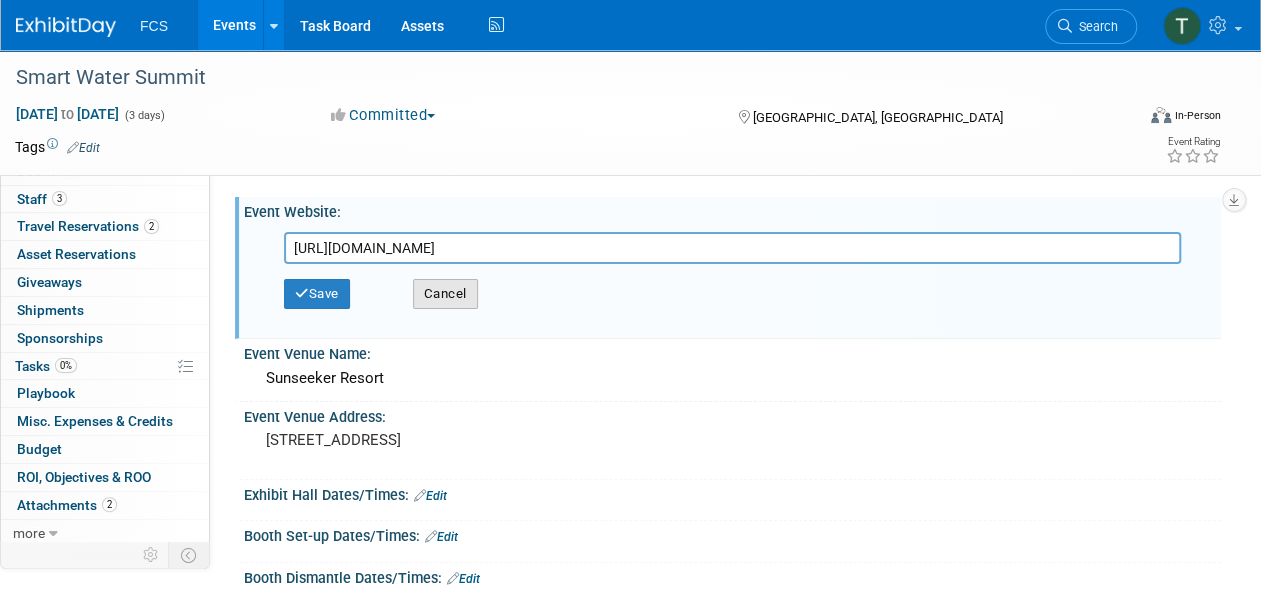 click on "Cancel" at bounding box center [445, 294] 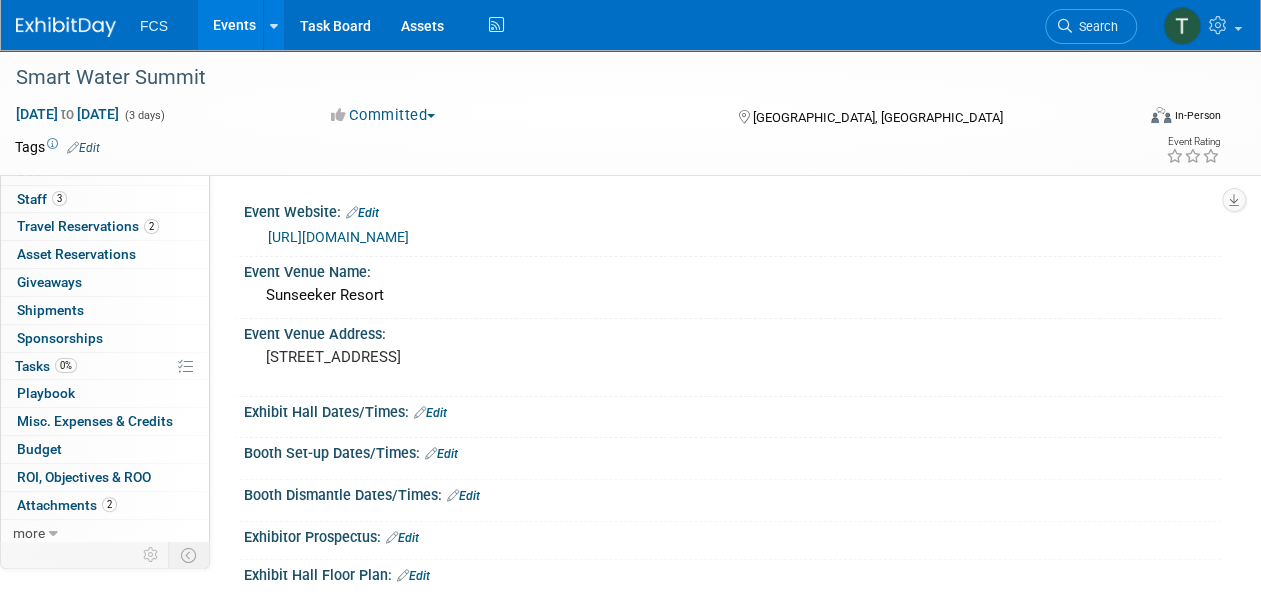 click on "Sunseeker Resort" at bounding box center (732, 295) 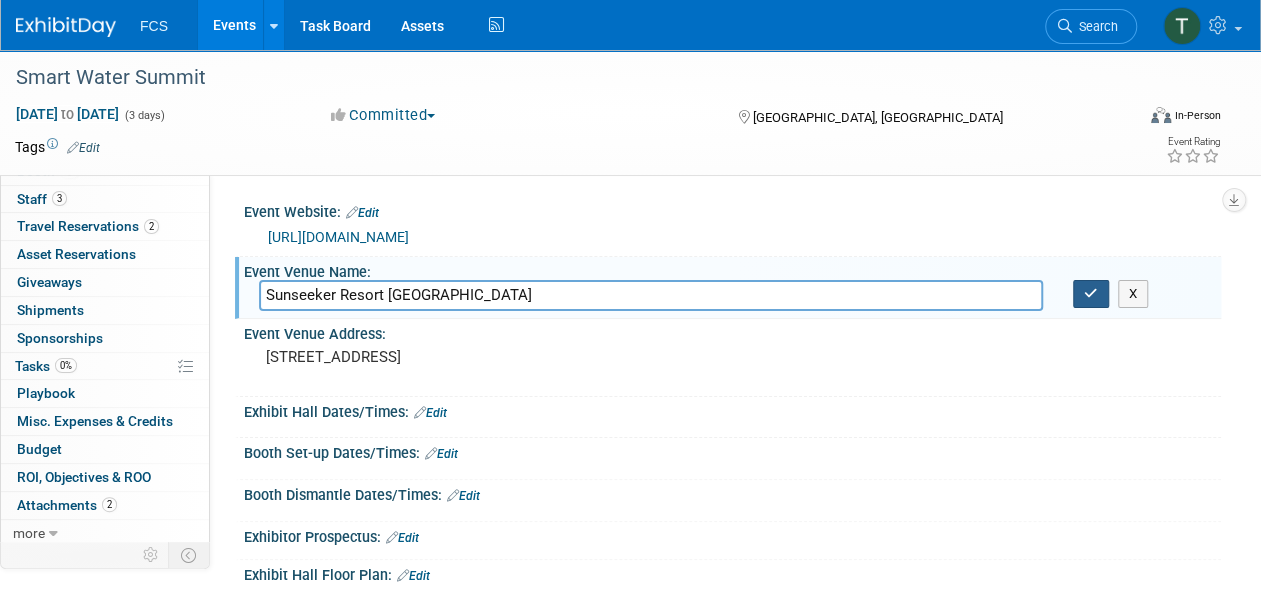 type on "Sunseeker Resort Charlotte Harbor" 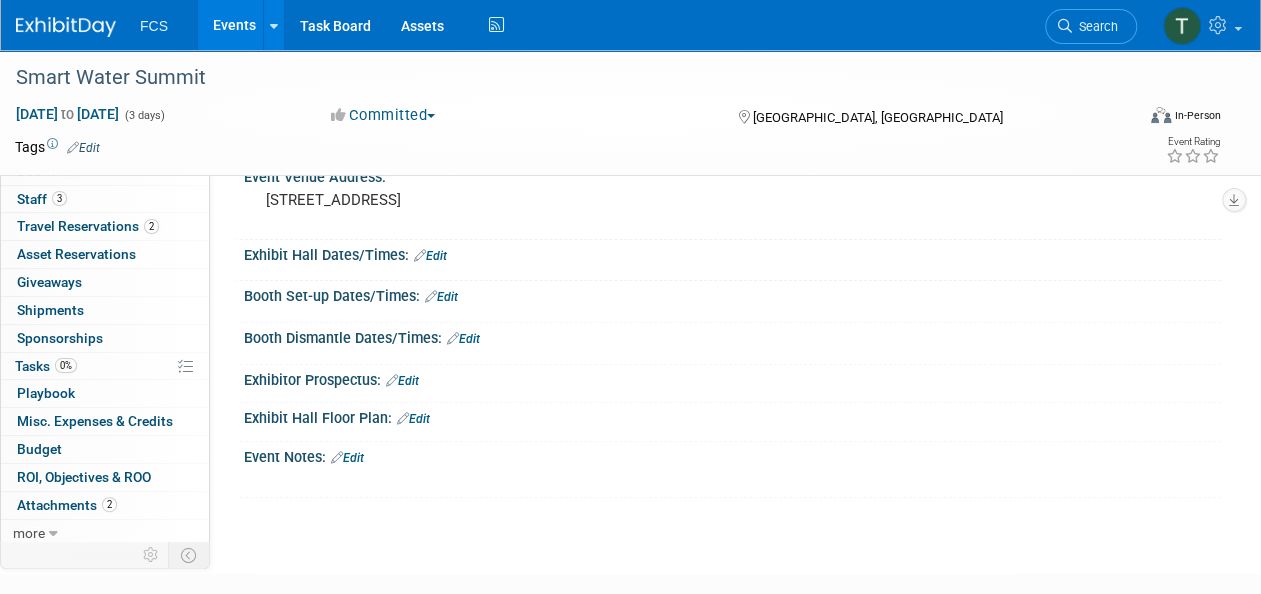 scroll, scrollTop: 200, scrollLeft: 0, axis: vertical 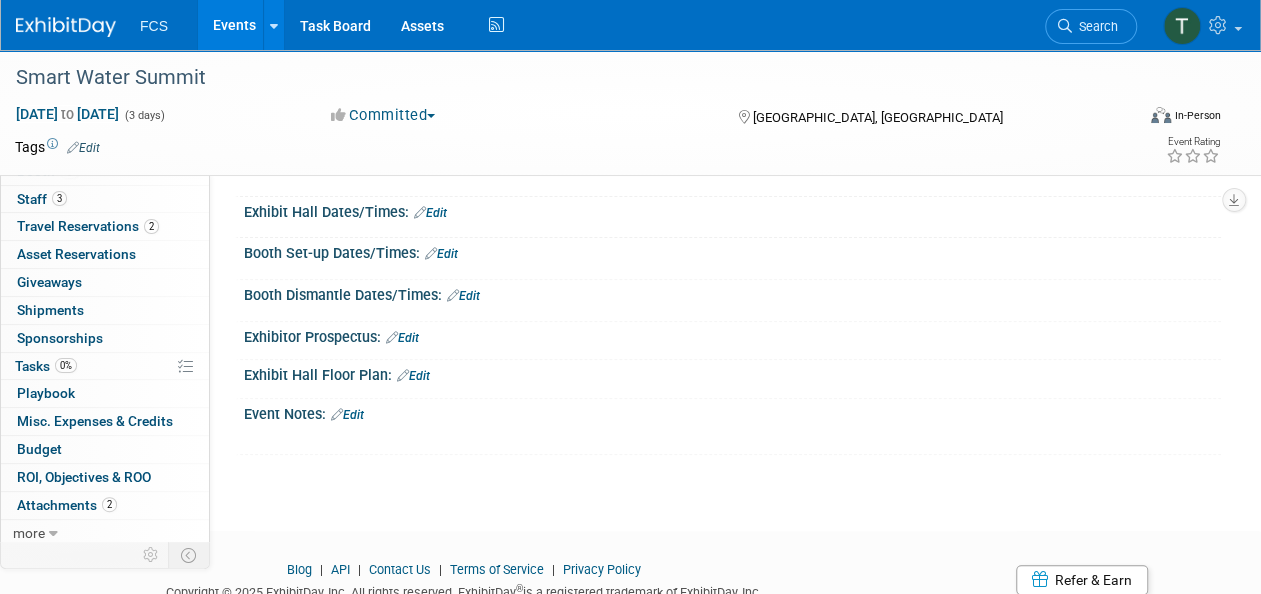 click on "Edit" at bounding box center [347, 415] 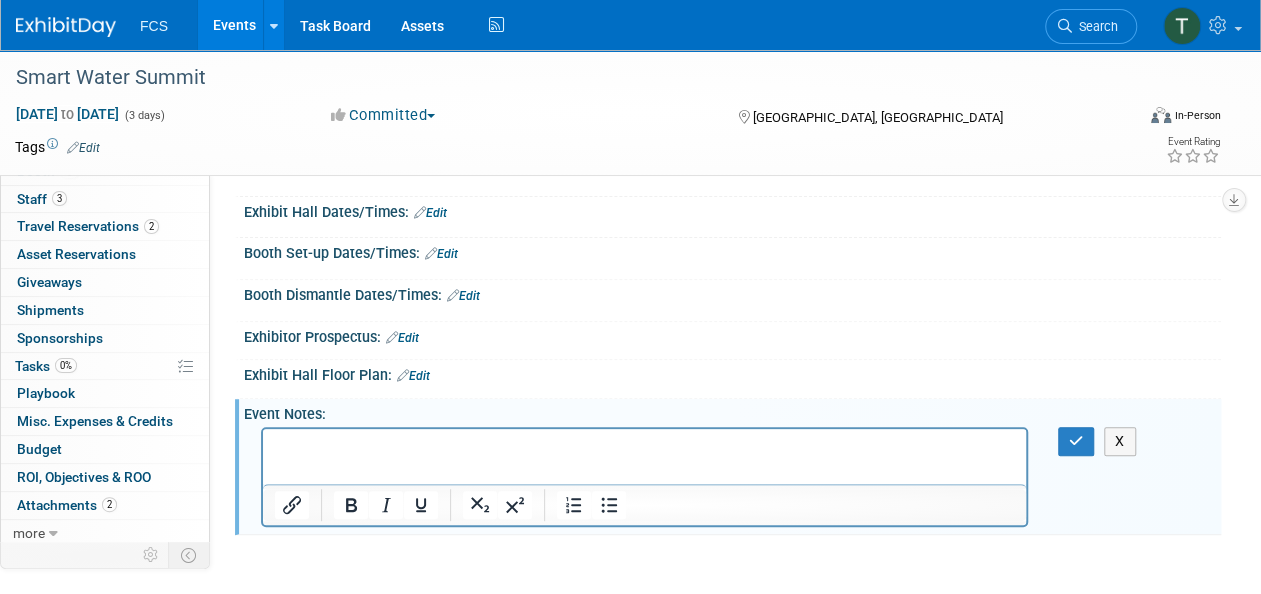scroll, scrollTop: 0, scrollLeft: 0, axis: both 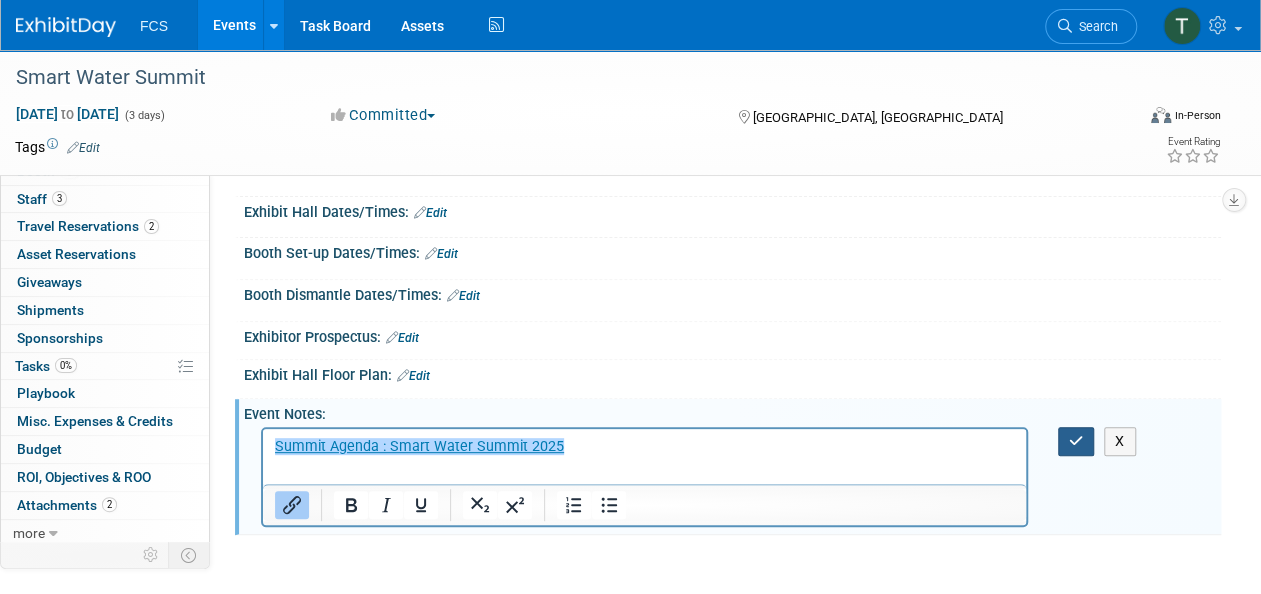 click at bounding box center (1076, 441) 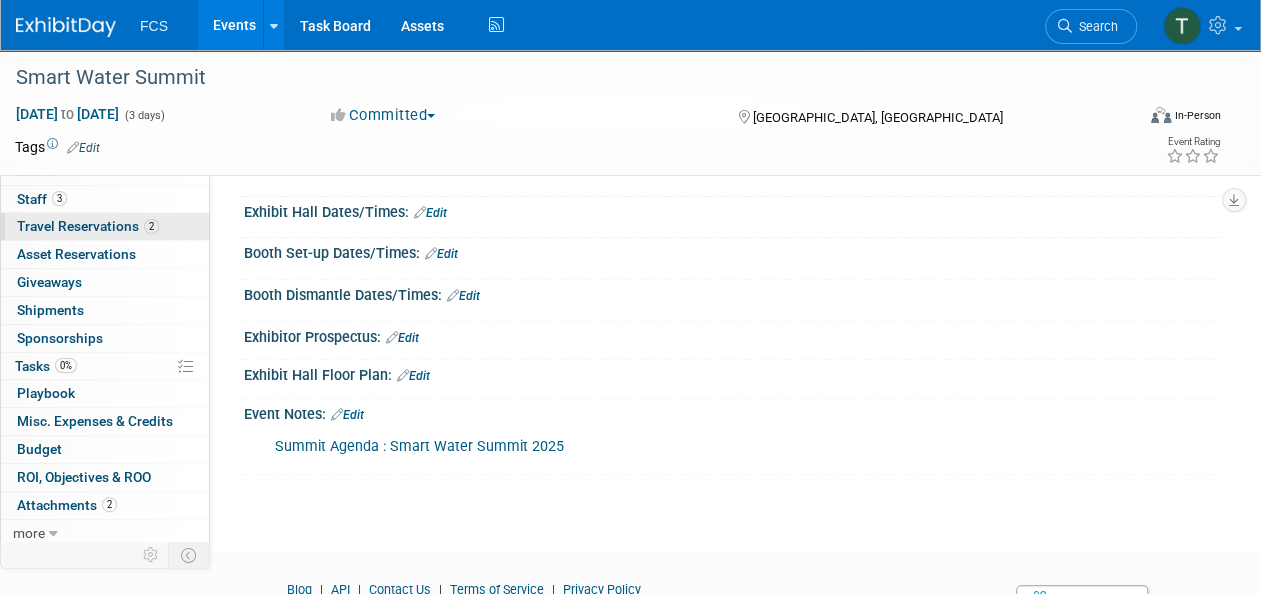 click on "Travel Reservations 2" at bounding box center [88, 226] 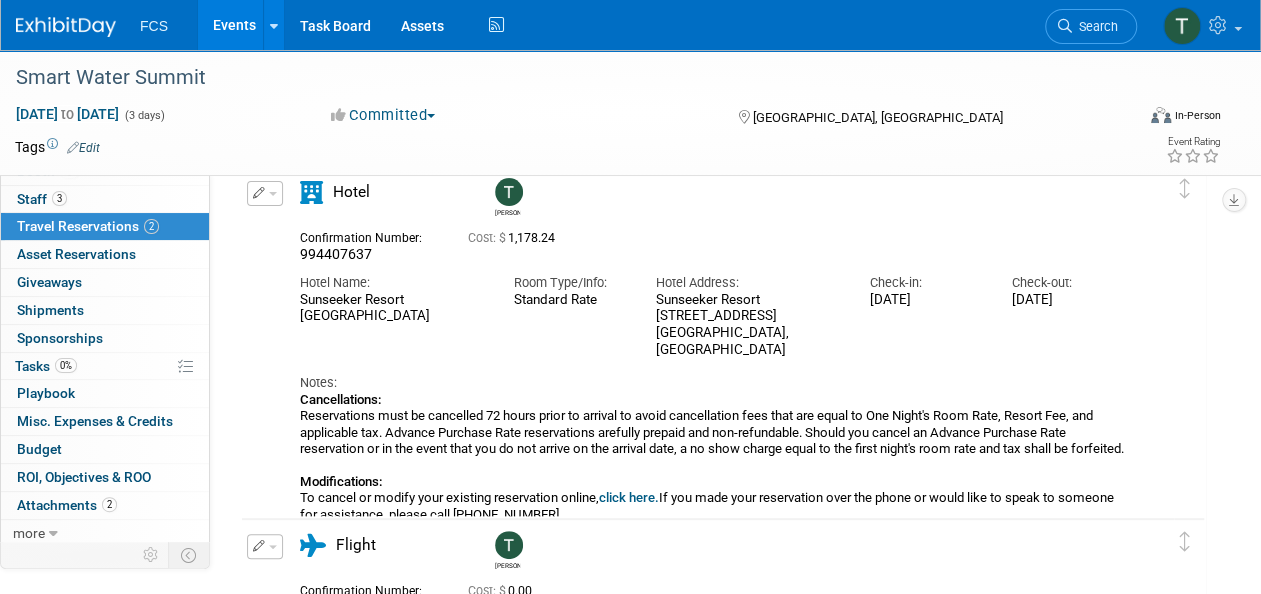 scroll, scrollTop: 0, scrollLeft: 0, axis: both 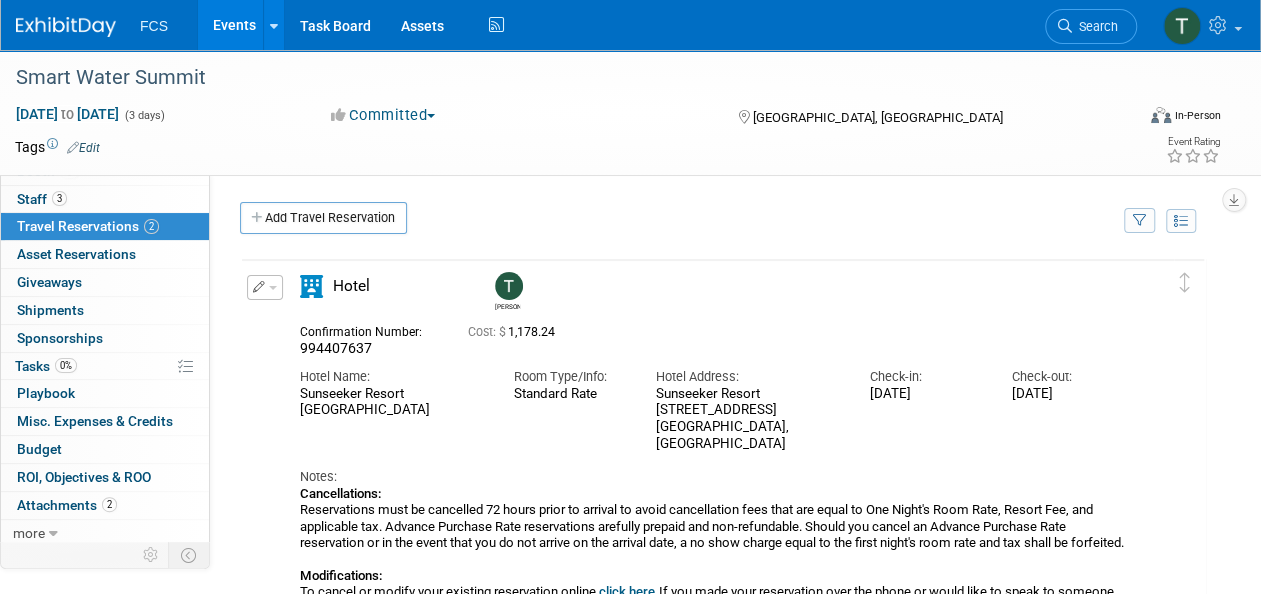 click at bounding box center (259, 287) 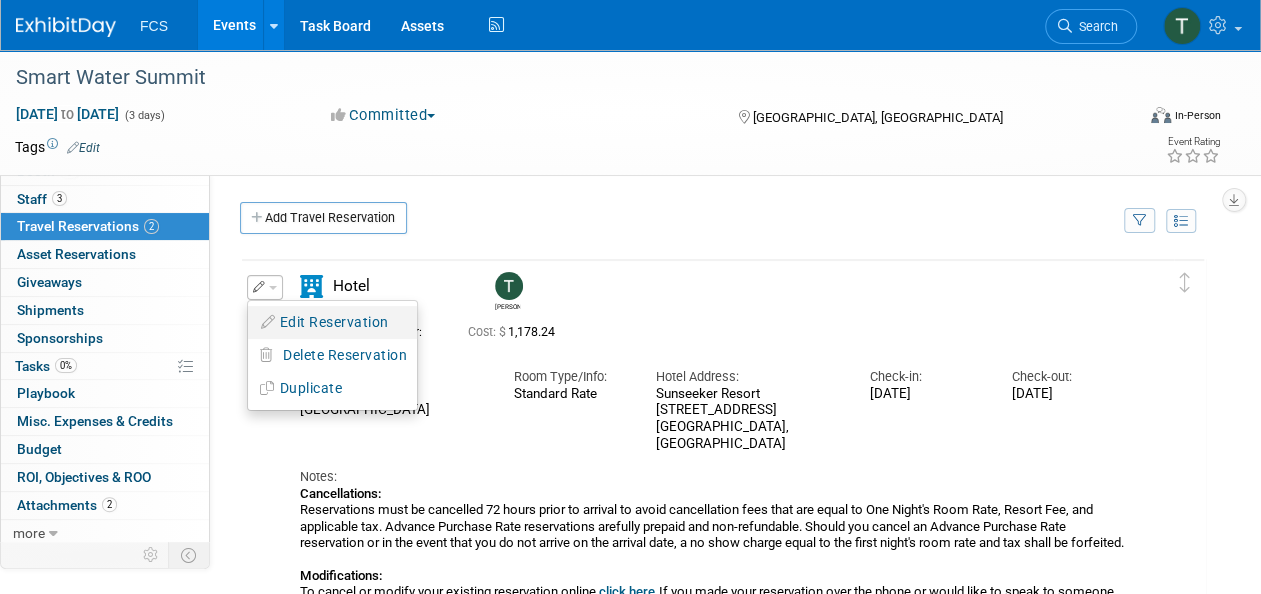 click on "Edit Reservation" at bounding box center (332, 322) 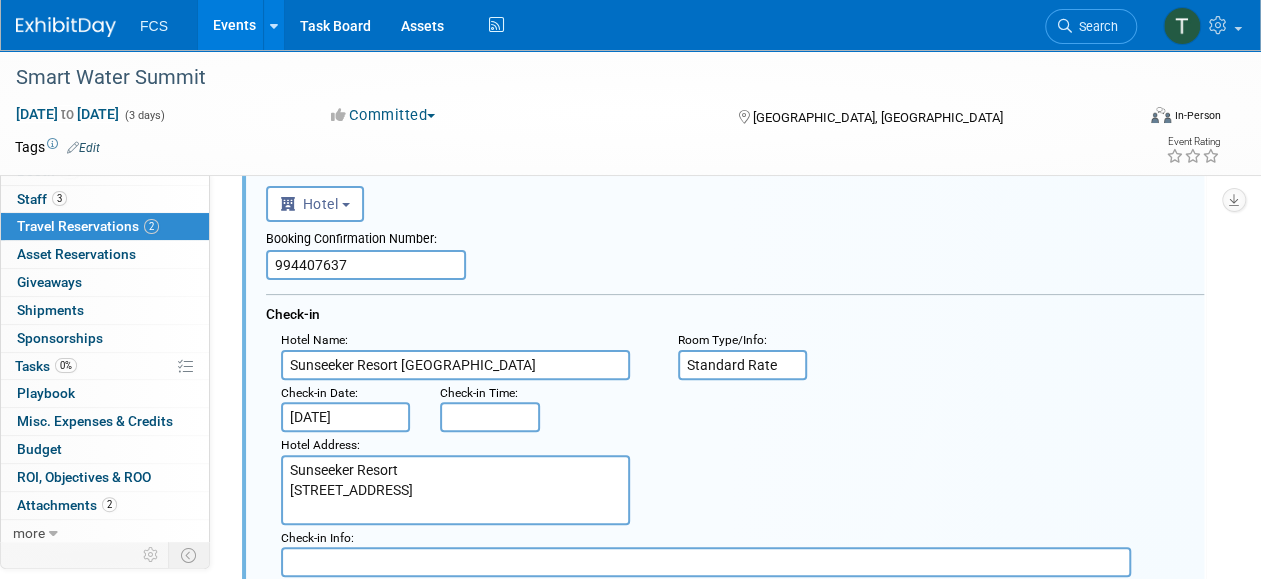 scroll, scrollTop: 132, scrollLeft: 0, axis: vertical 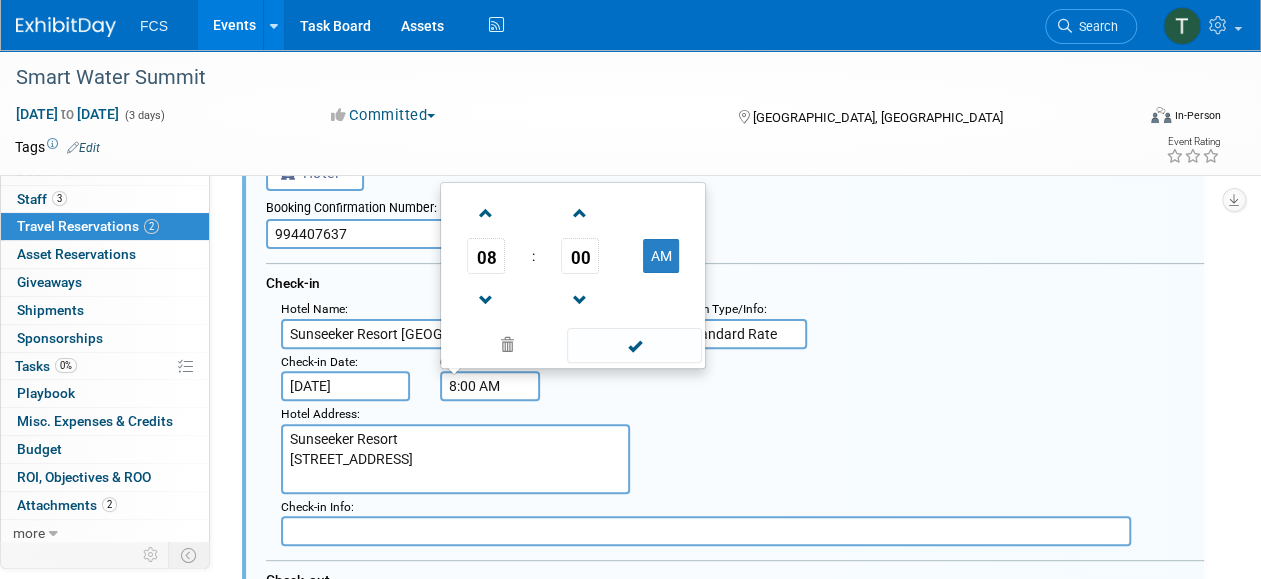 click on "8:00 AM" at bounding box center [490, 386] 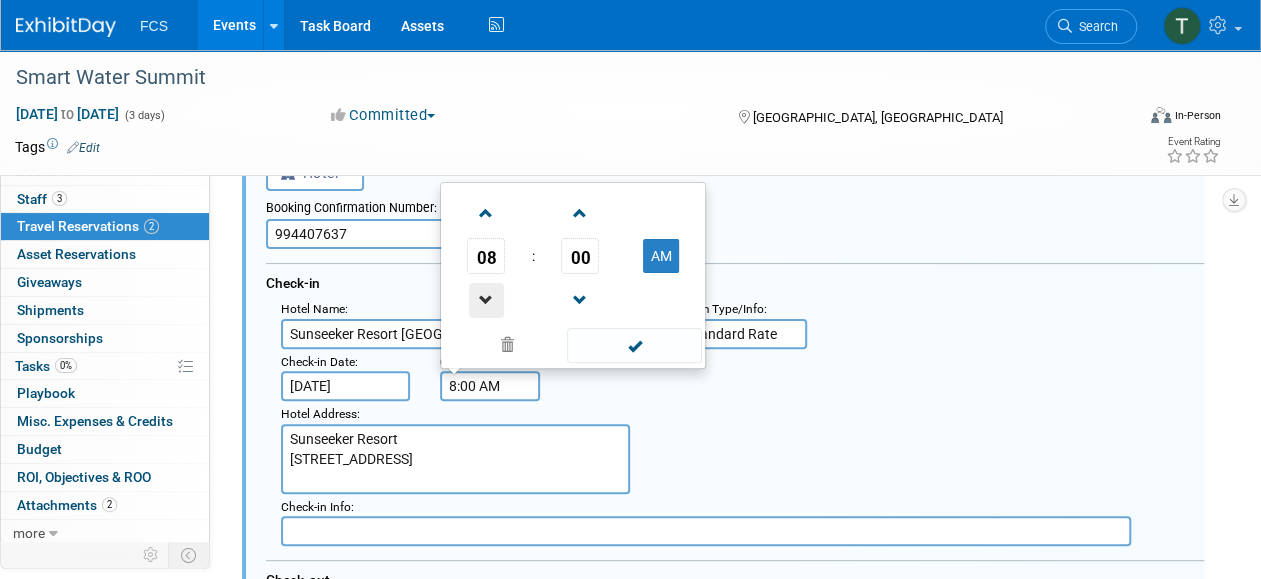 click at bounding box center (486, 300) 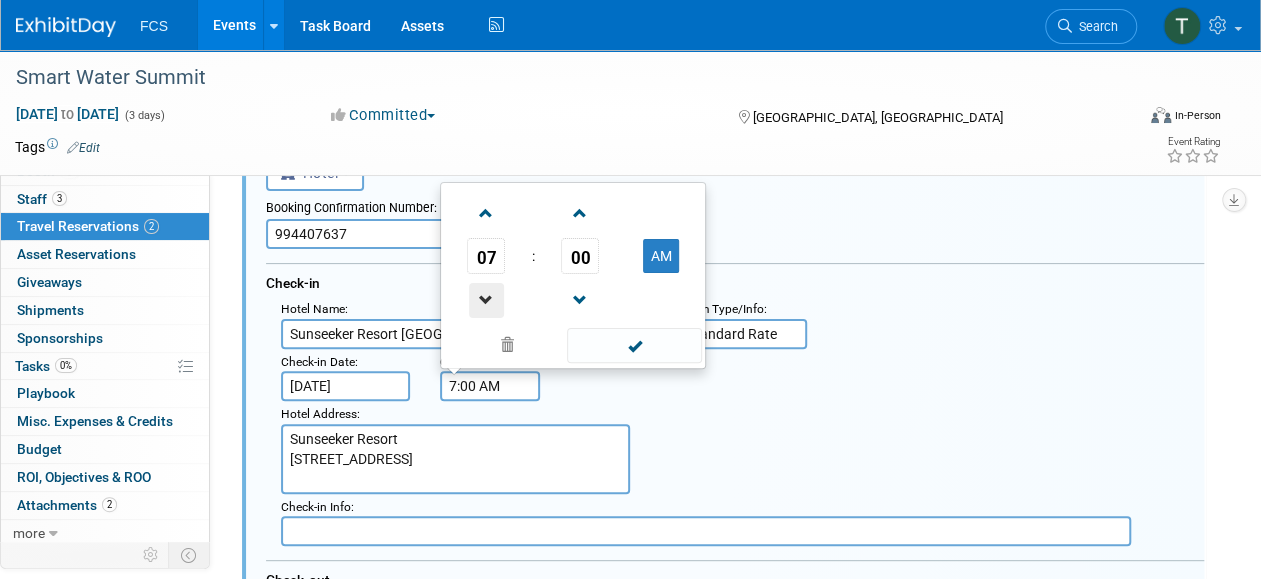 click at bounding box center [486, 300] 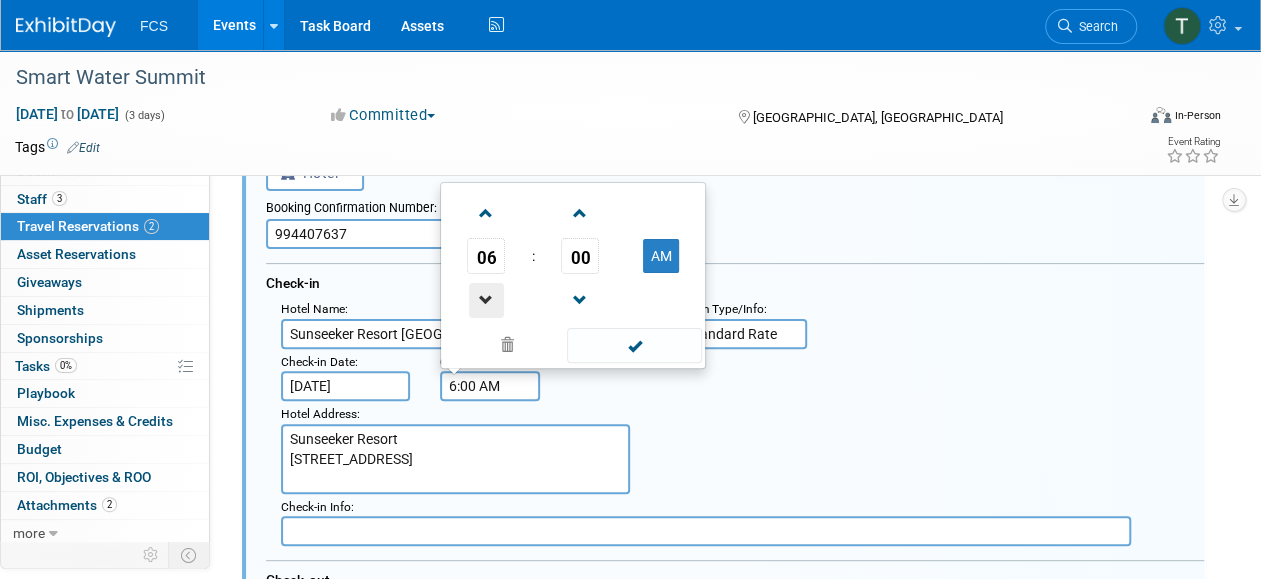 click at bounding box center (486, 300) 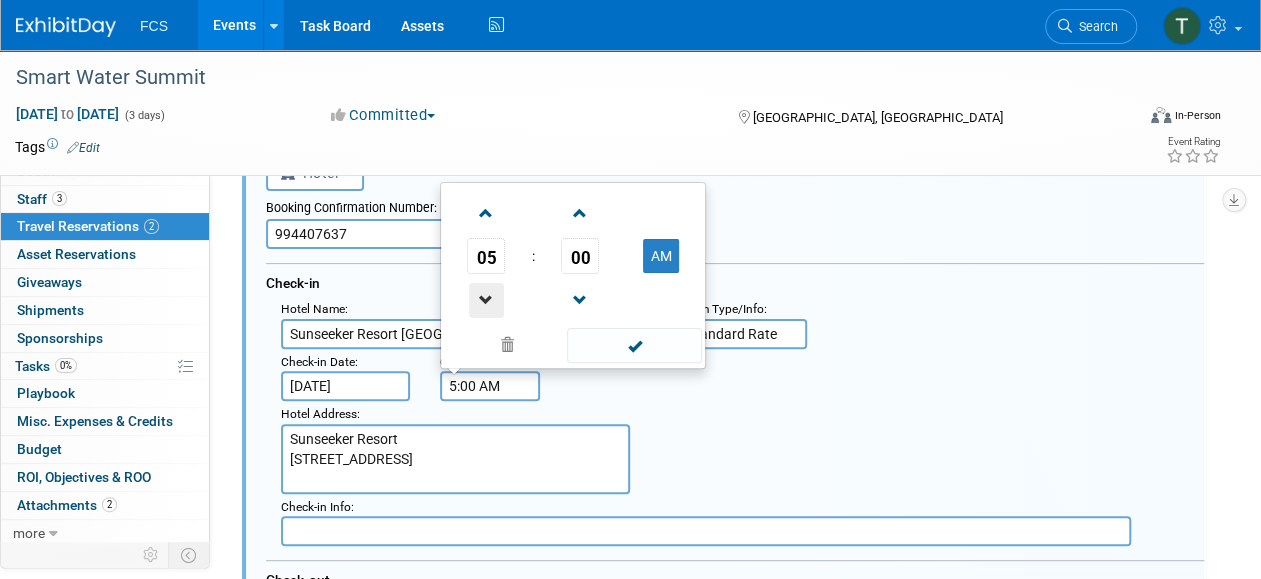 click at bounding box center (486, 300) 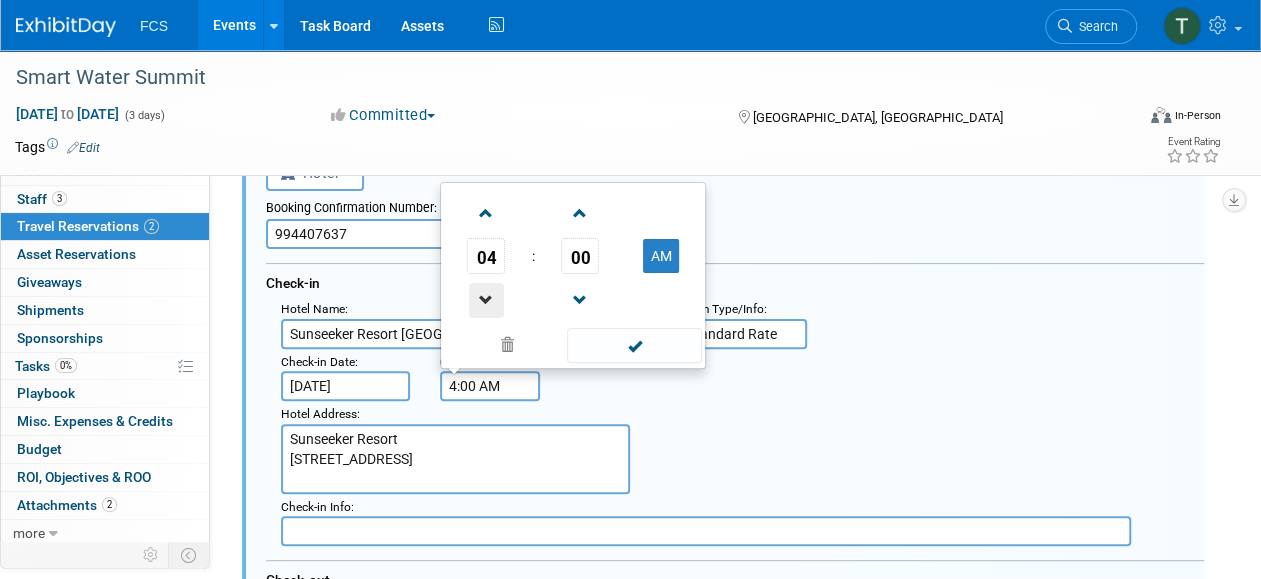 click at bounding box center [486, 300] 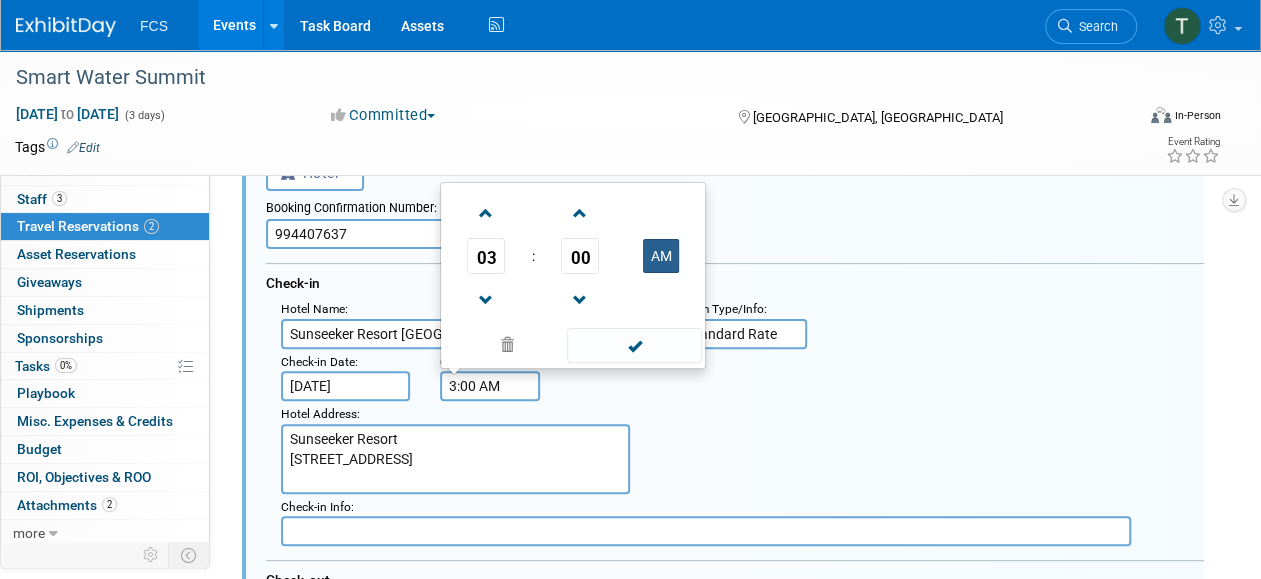 click on "AM" at bounding box center [661, 256] 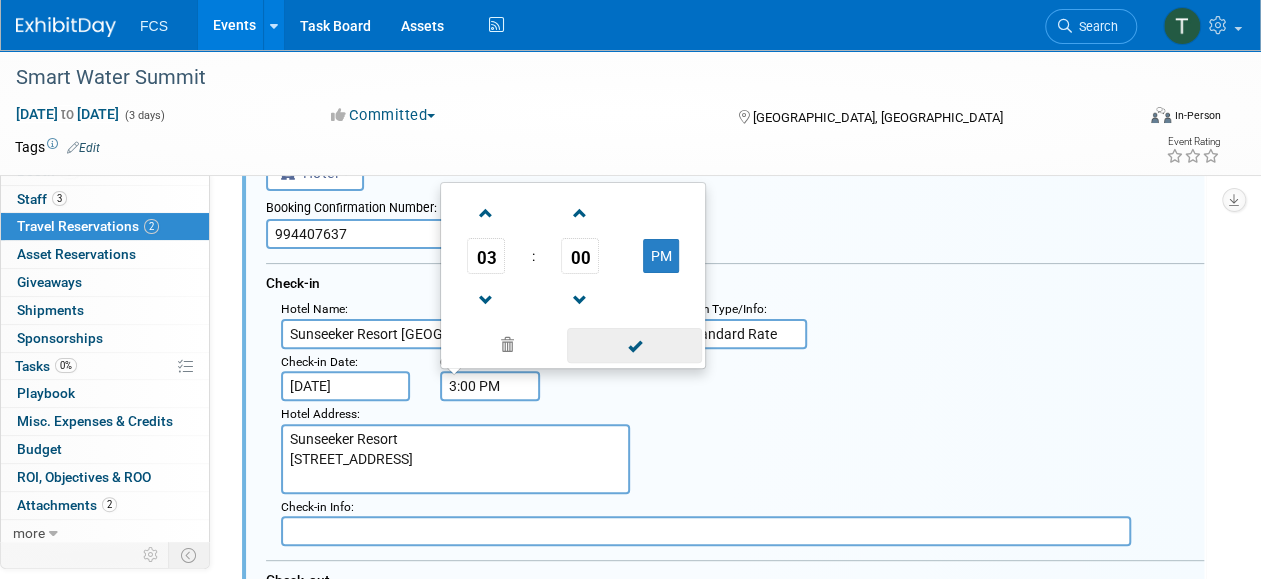 click at bounding box center [634, 345] 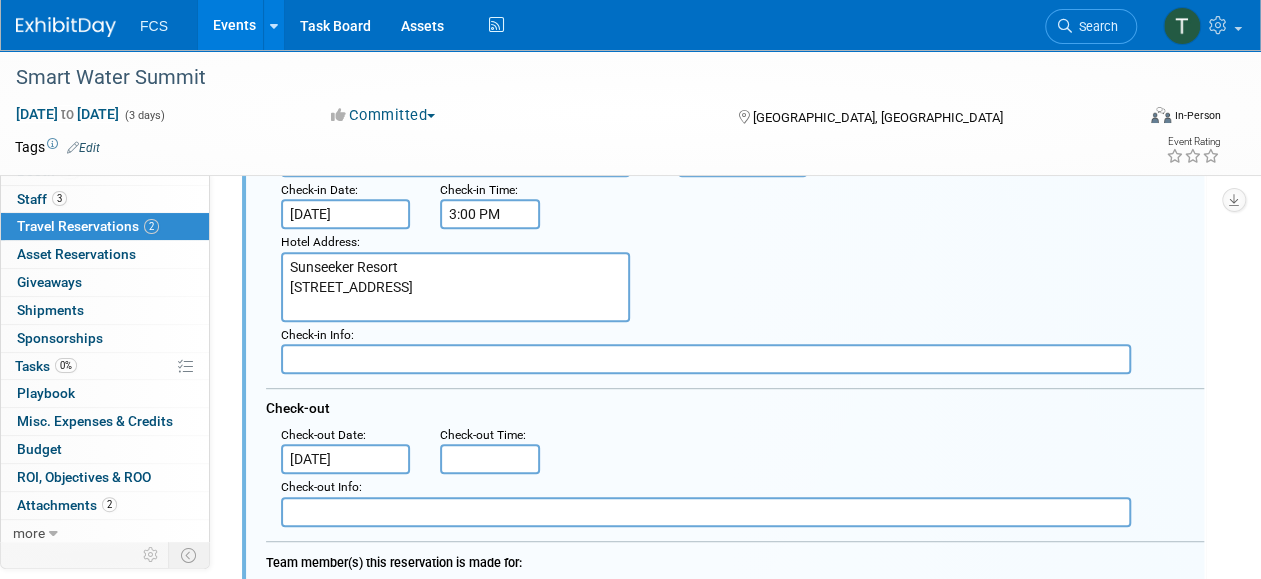scroll, scrollTop: 432, scrollLeft: 0, axis: vertical 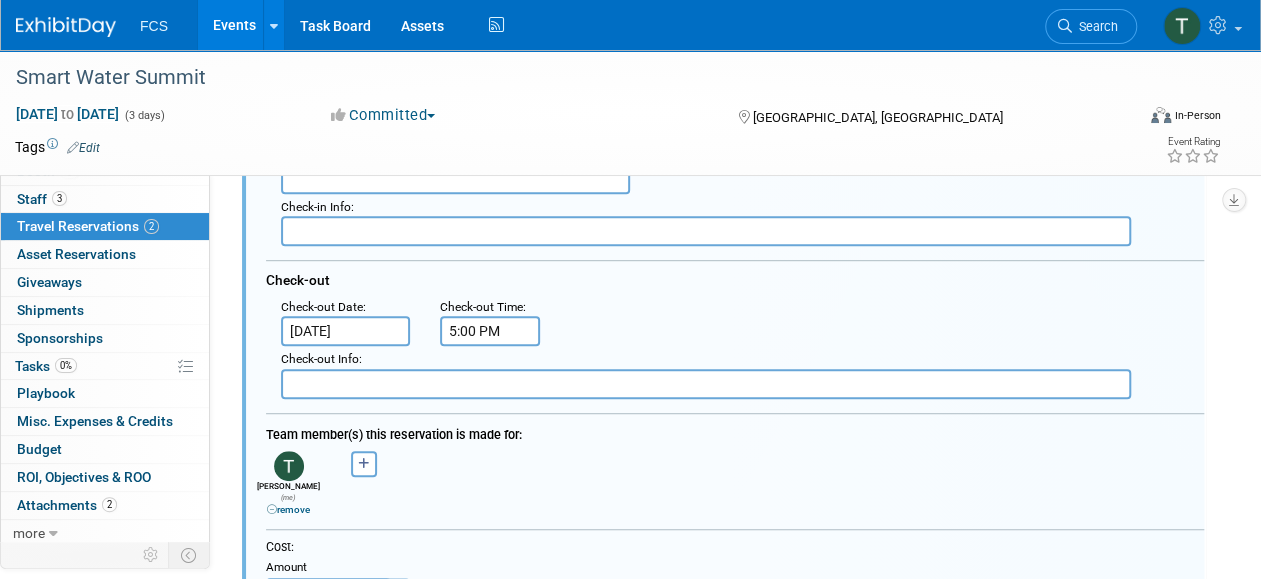 click on "5:00 PM" at bounding box center (490, 331) 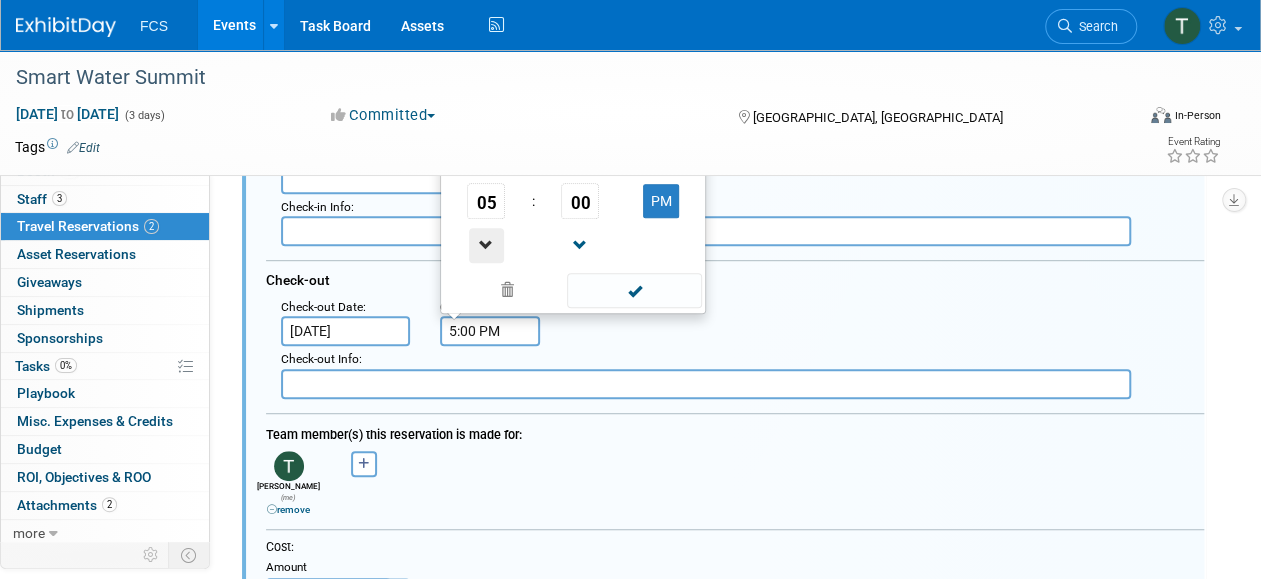 click at bounding box center (486, 245) 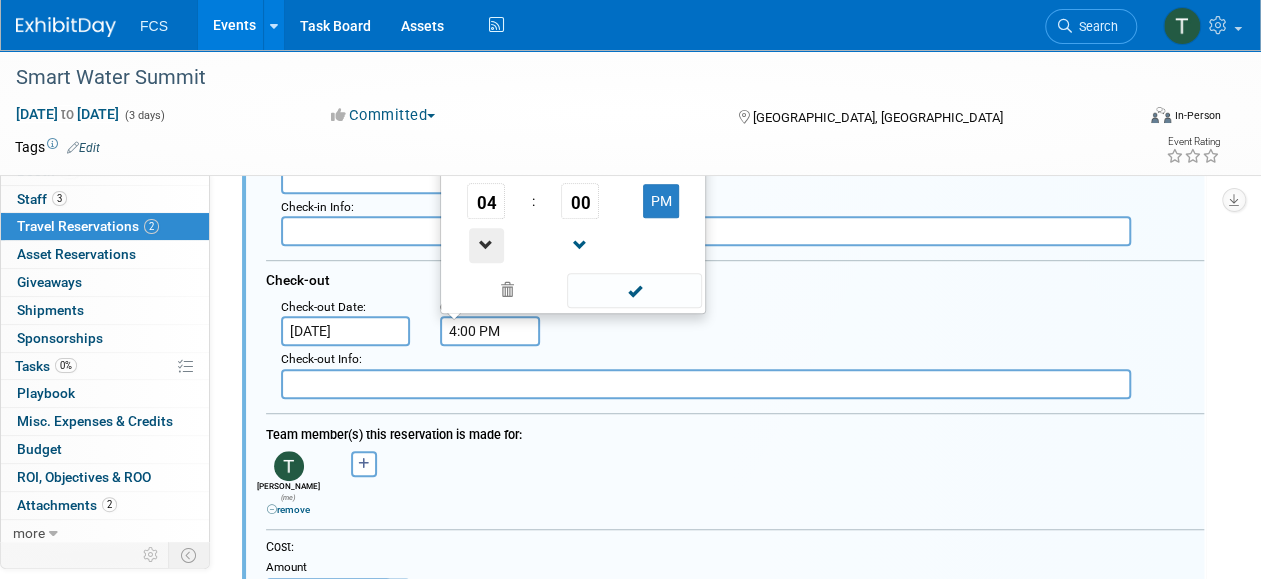 click at bounding box center [486, 245] 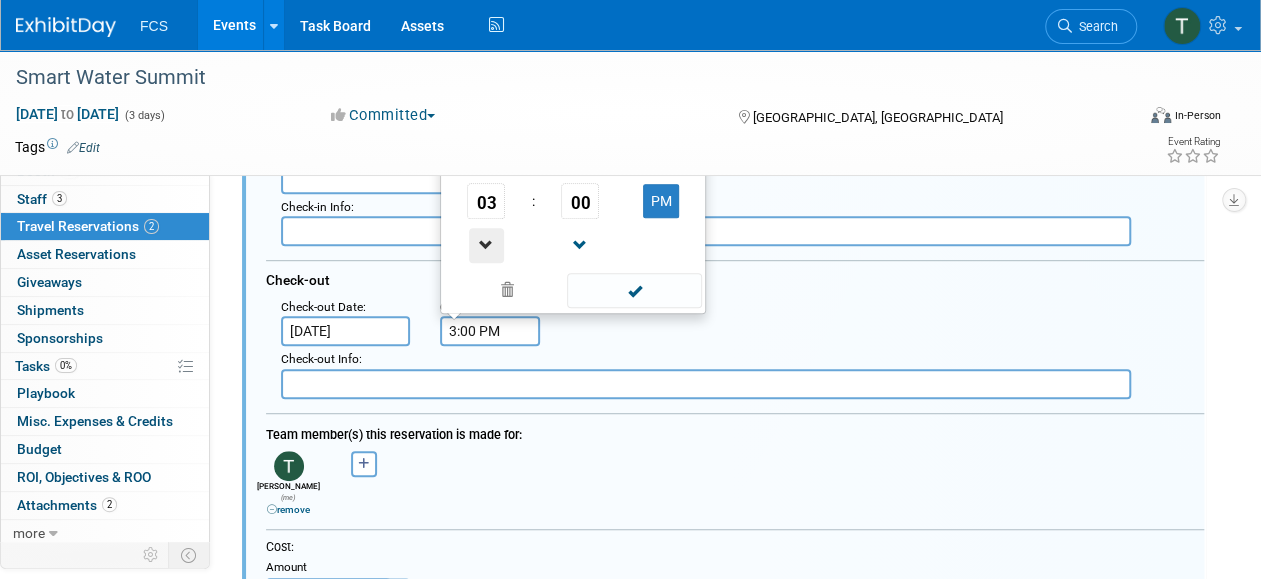 click at bounding box center [486, 245] 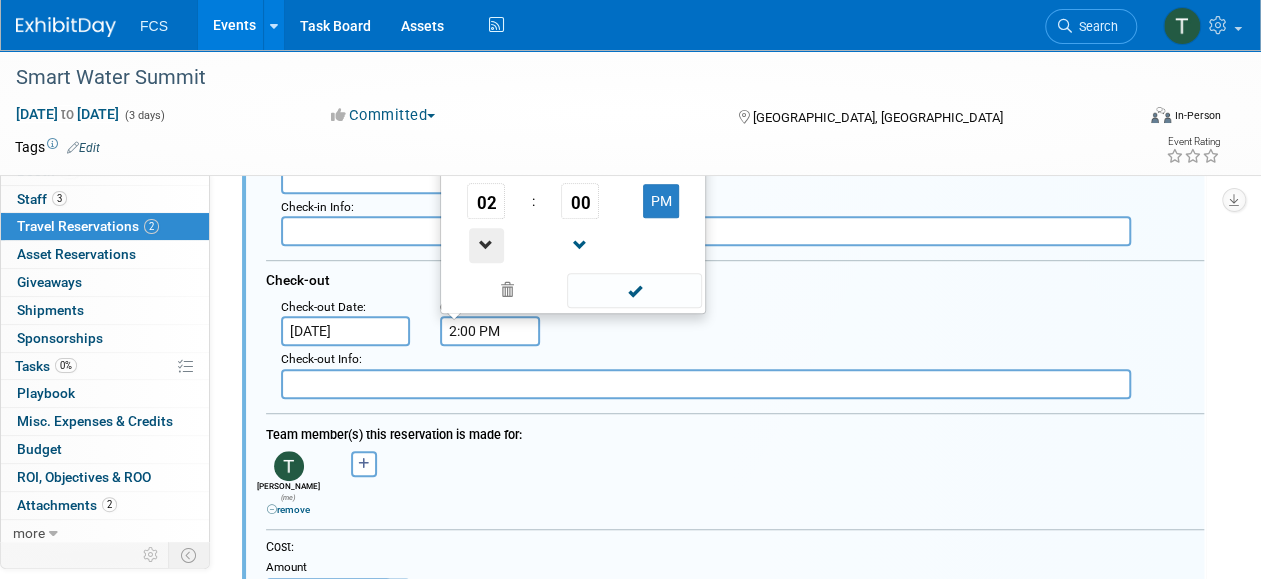 click at bounding box center [486, 245] 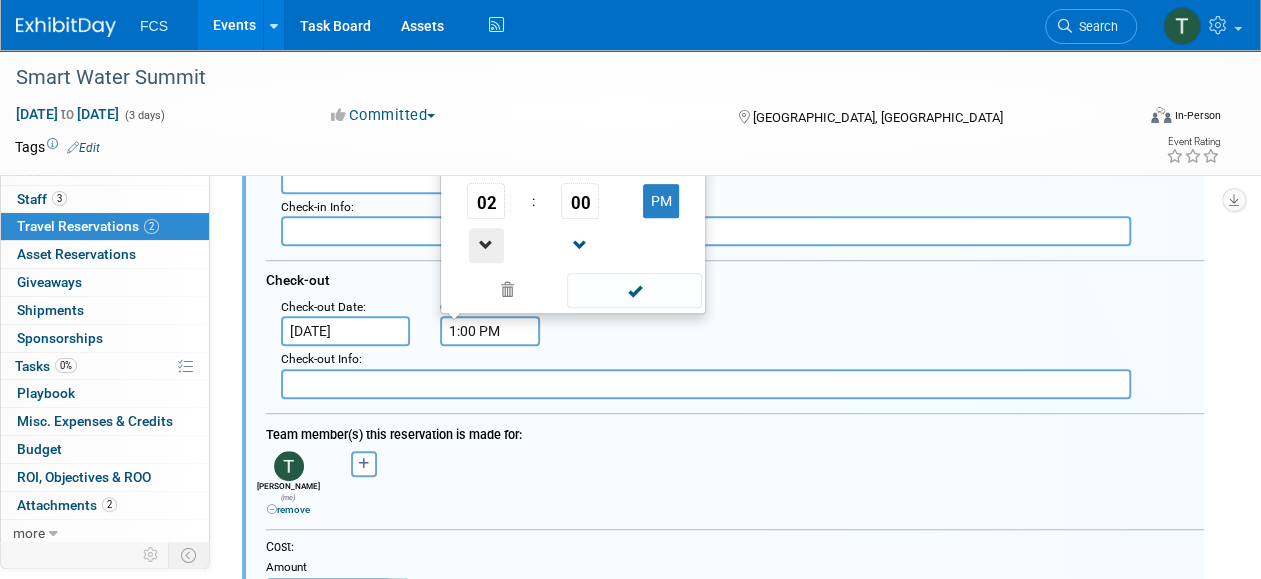 click at bounding box center (486, 245) 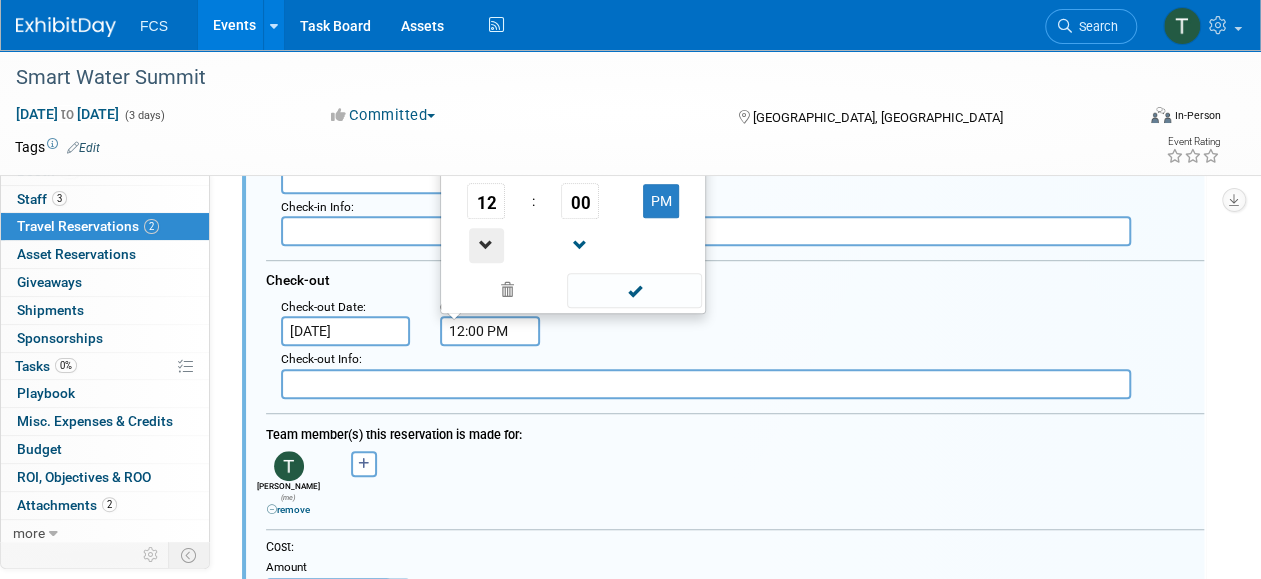 click at bounding box center (486, 245) 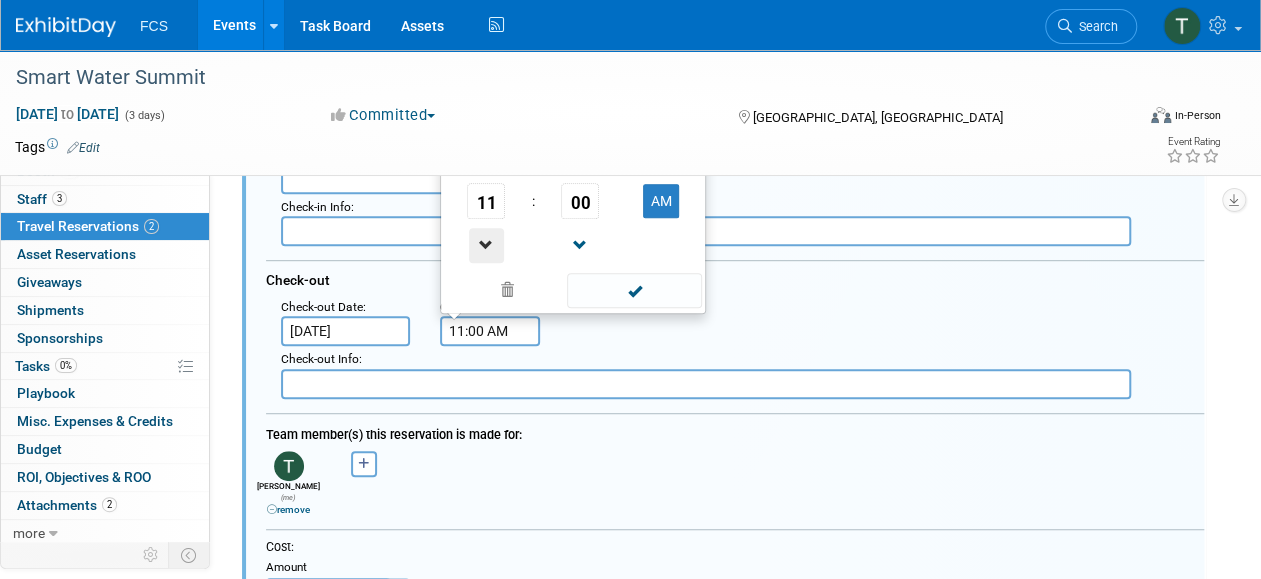 click at bounding box center (486, 245) 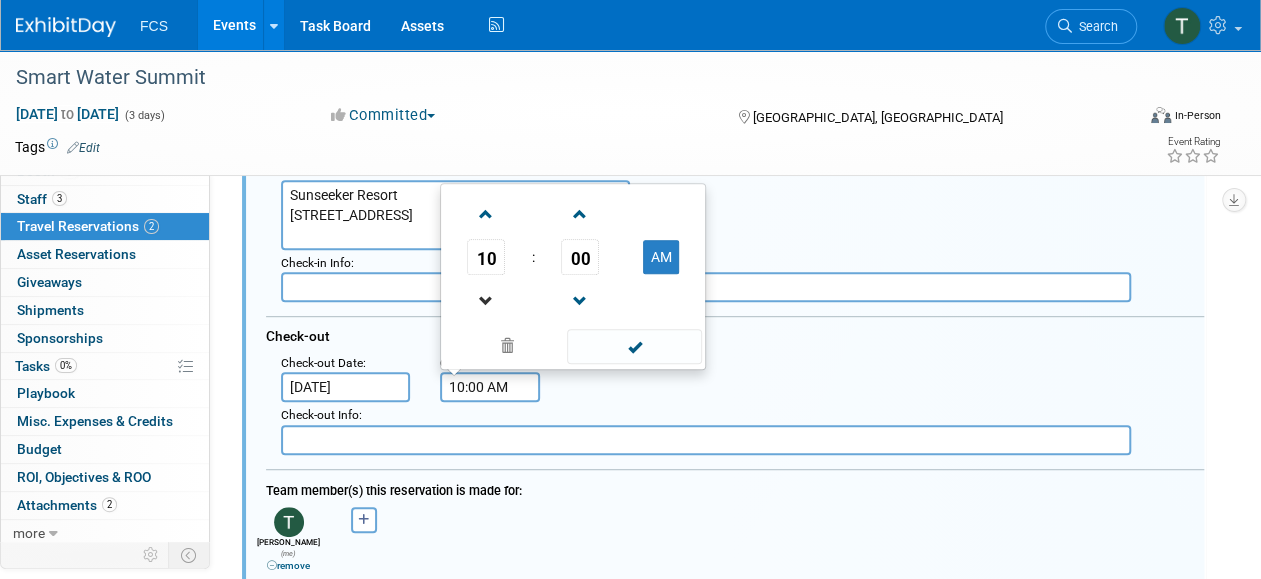 scroll, scrollTop: 332, scrollLeft: 0, axis: vertical 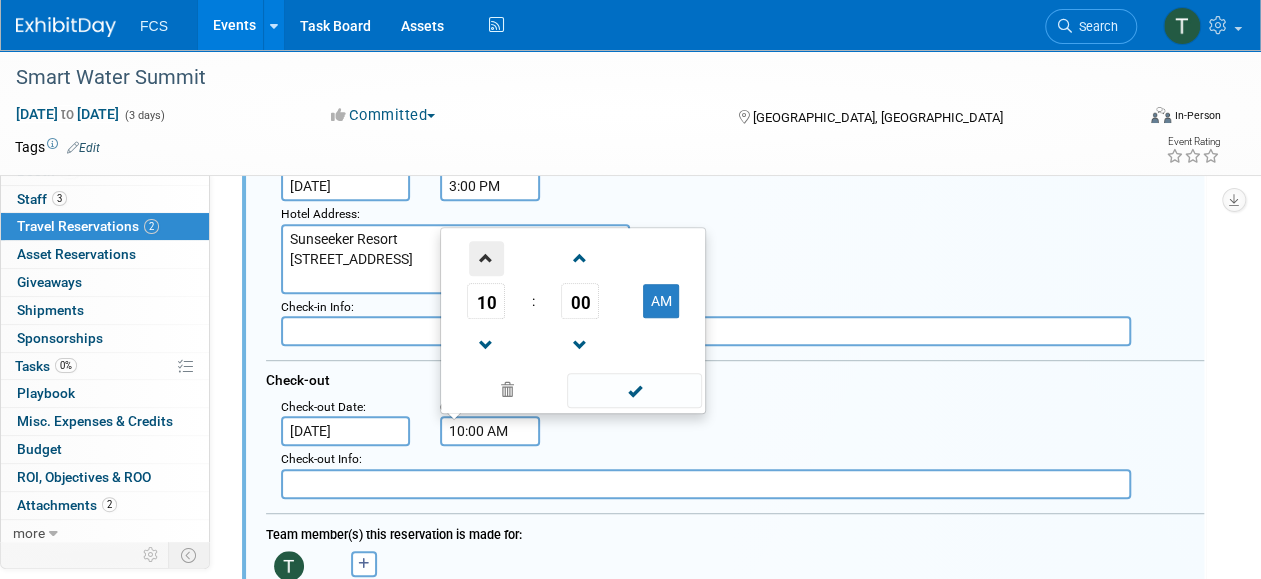 click at bounding box center (486, 258) 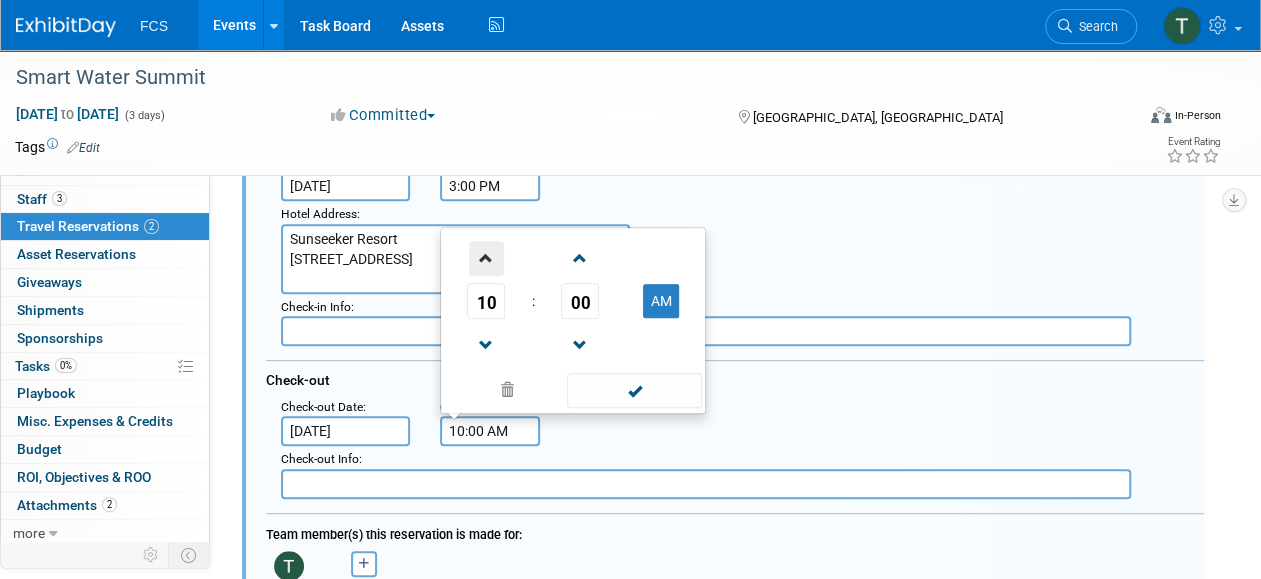 type on "11:00 AM" 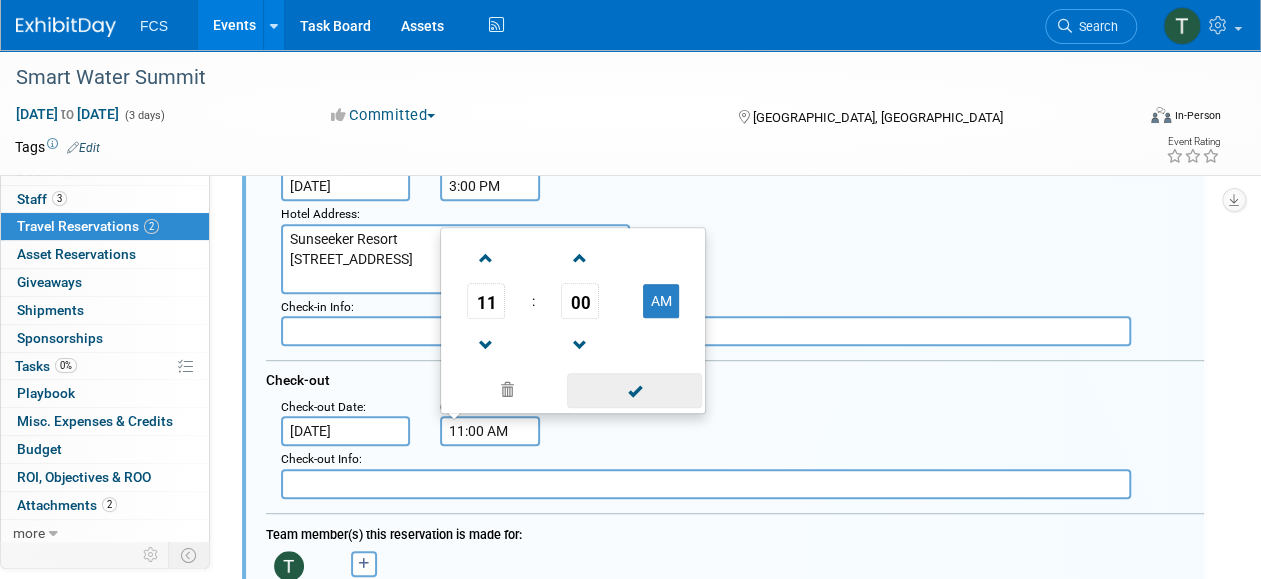 click at bounding box center (634, 390) 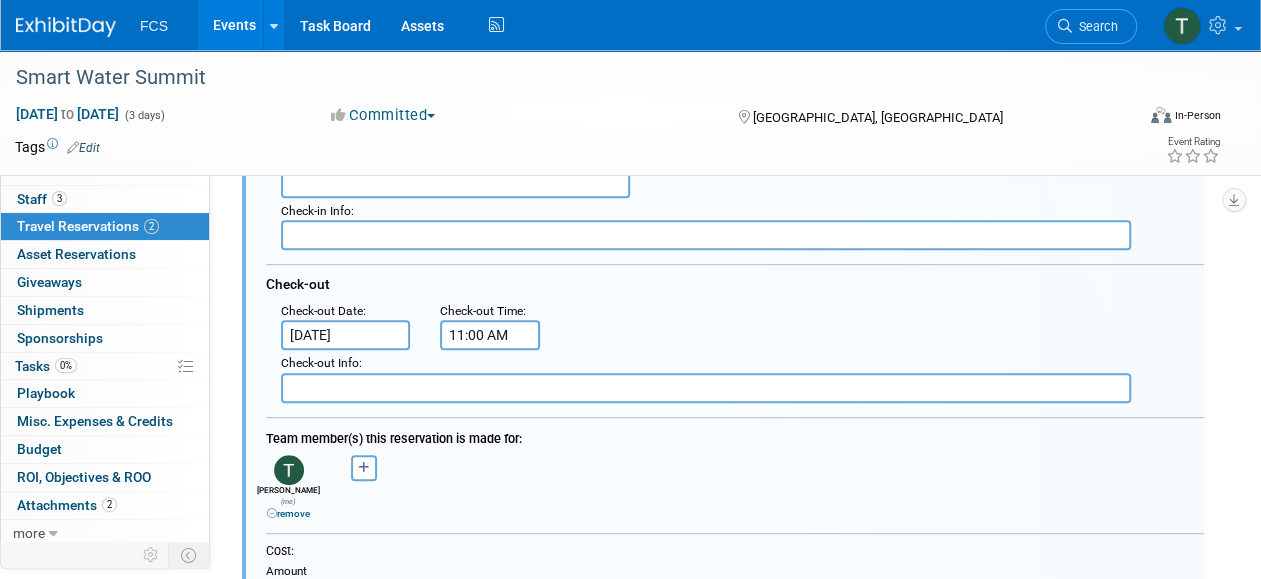scroll, scrollTop: 532, scrollLeft: 0, axis: vertical 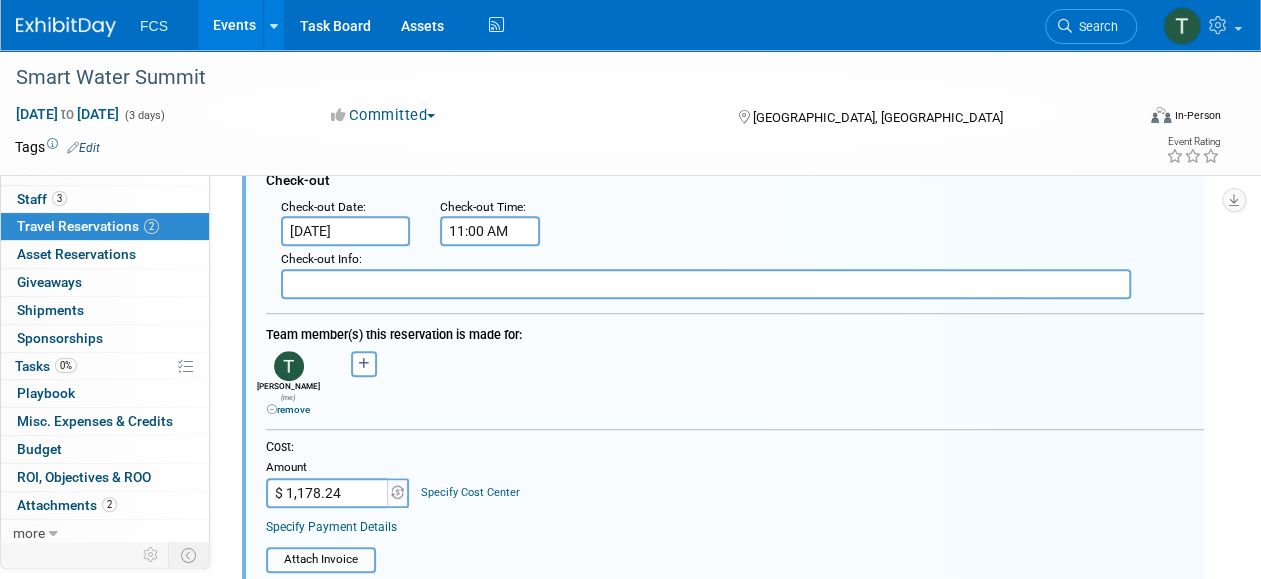 click on "Cost:
Amount
$ 1,178.24
Specify Cost Center
Cost Center
-- Not Specified --" at bounding box center [735, 473] 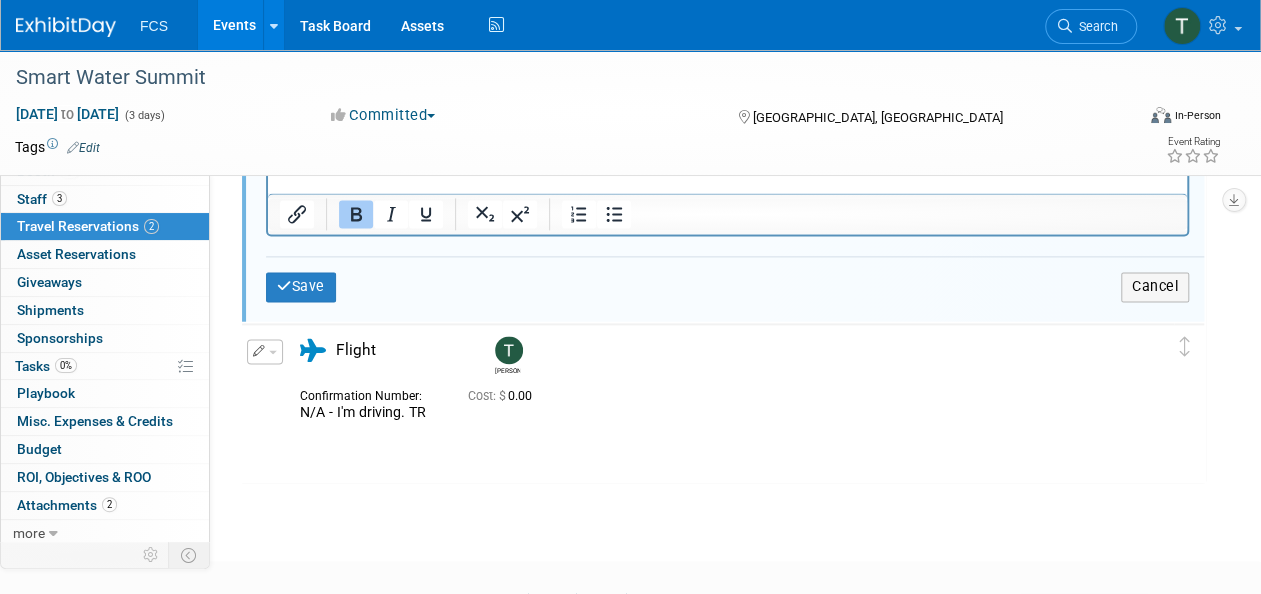 scroll, scrollTop: 1073, scrollLeft: 0, axis: vertical 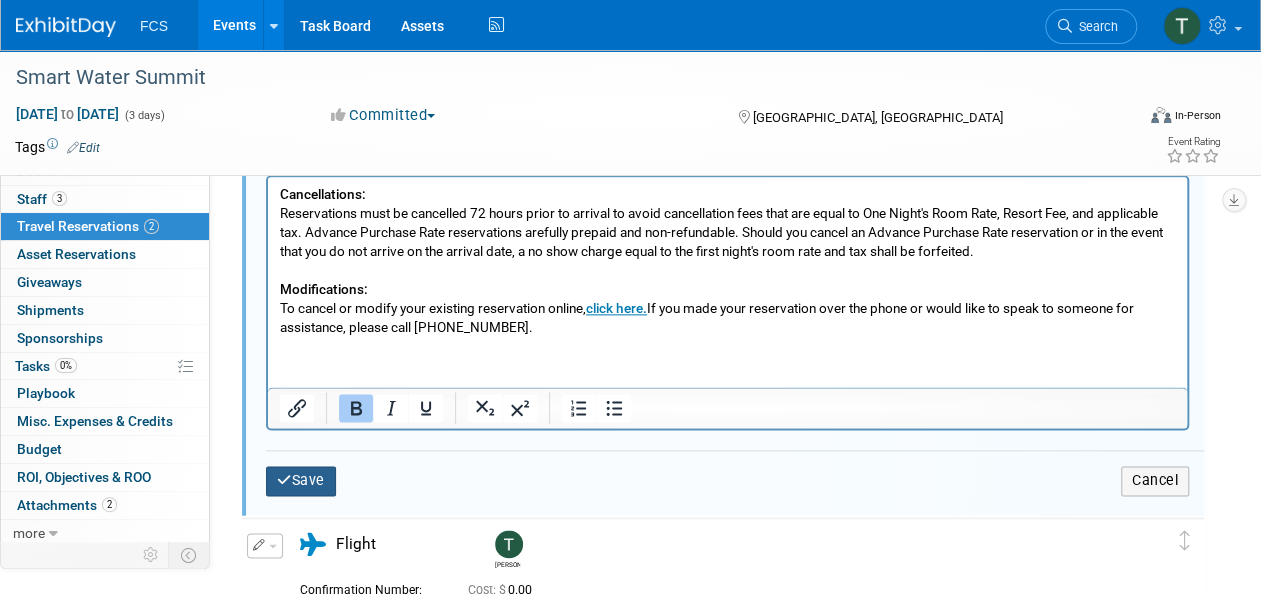 click on "Save" at bounding box center (301, 480) 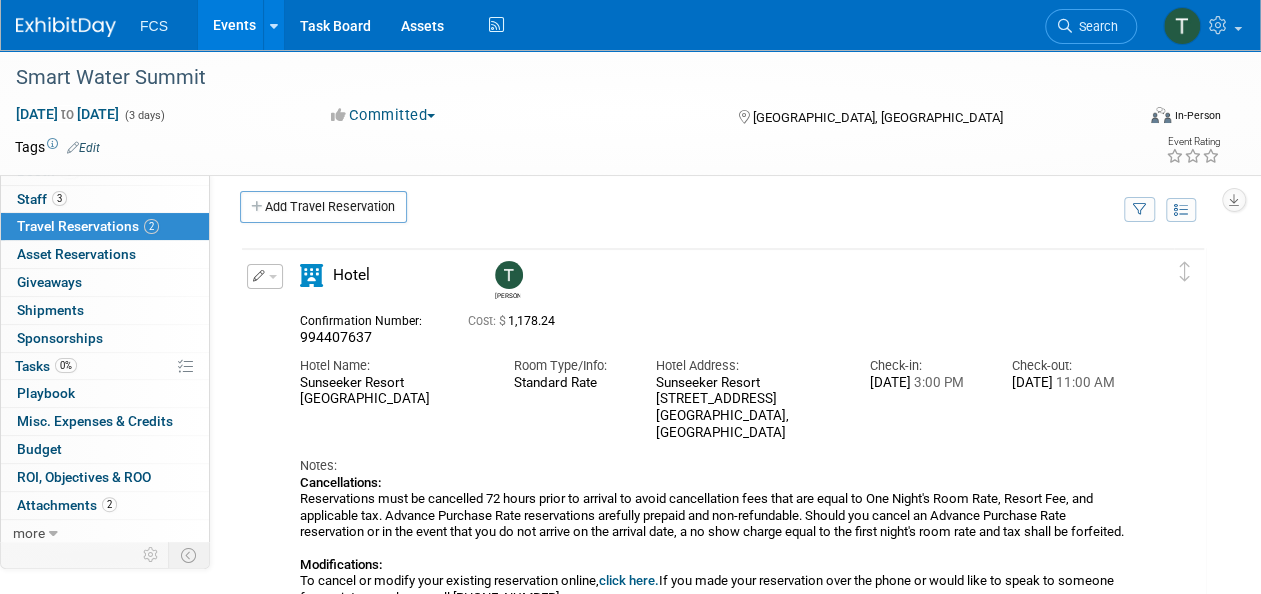 scroll, scrollTop: 0, scrollLeft: 0, axis: both 